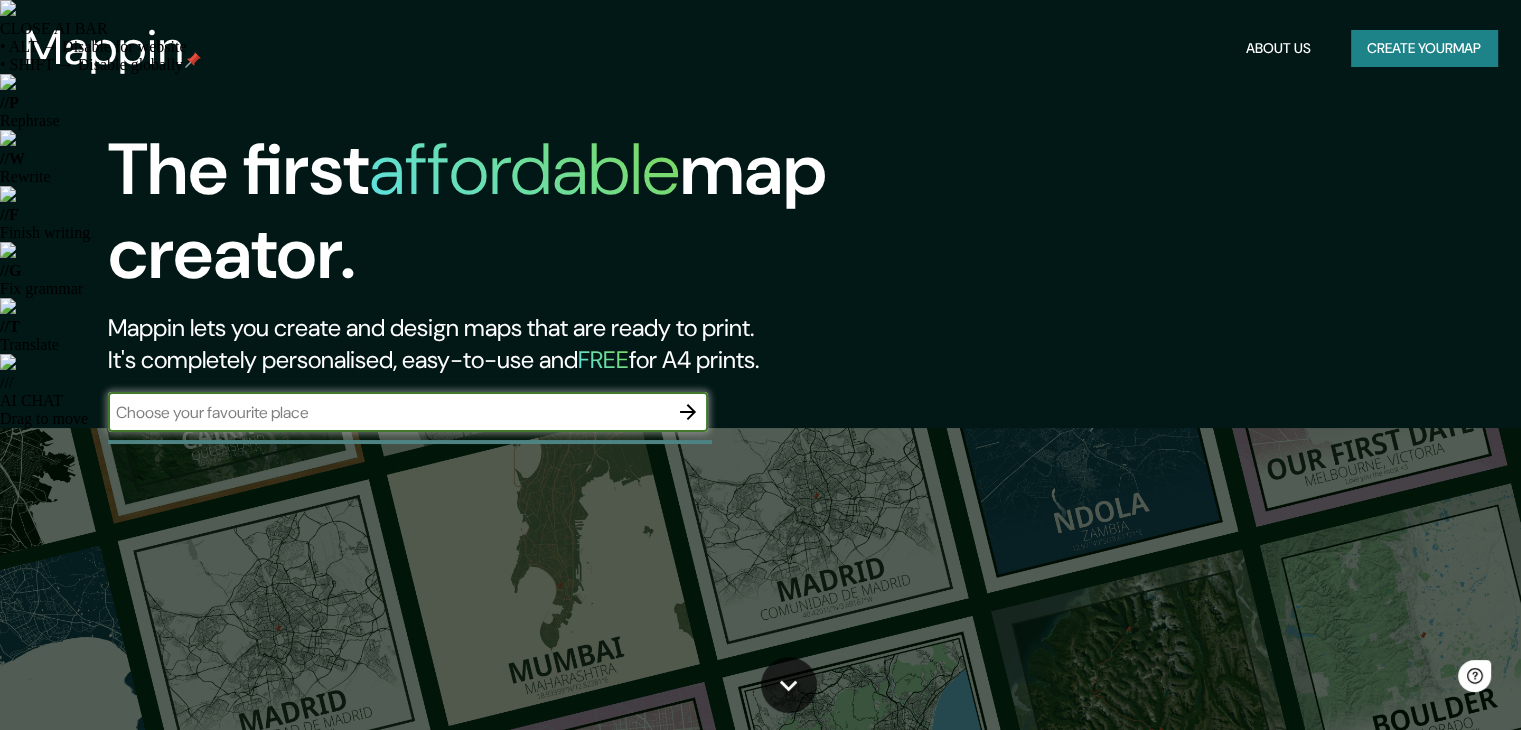 scroll, scrollTop: 0, scrollLeft: 0, axis: both 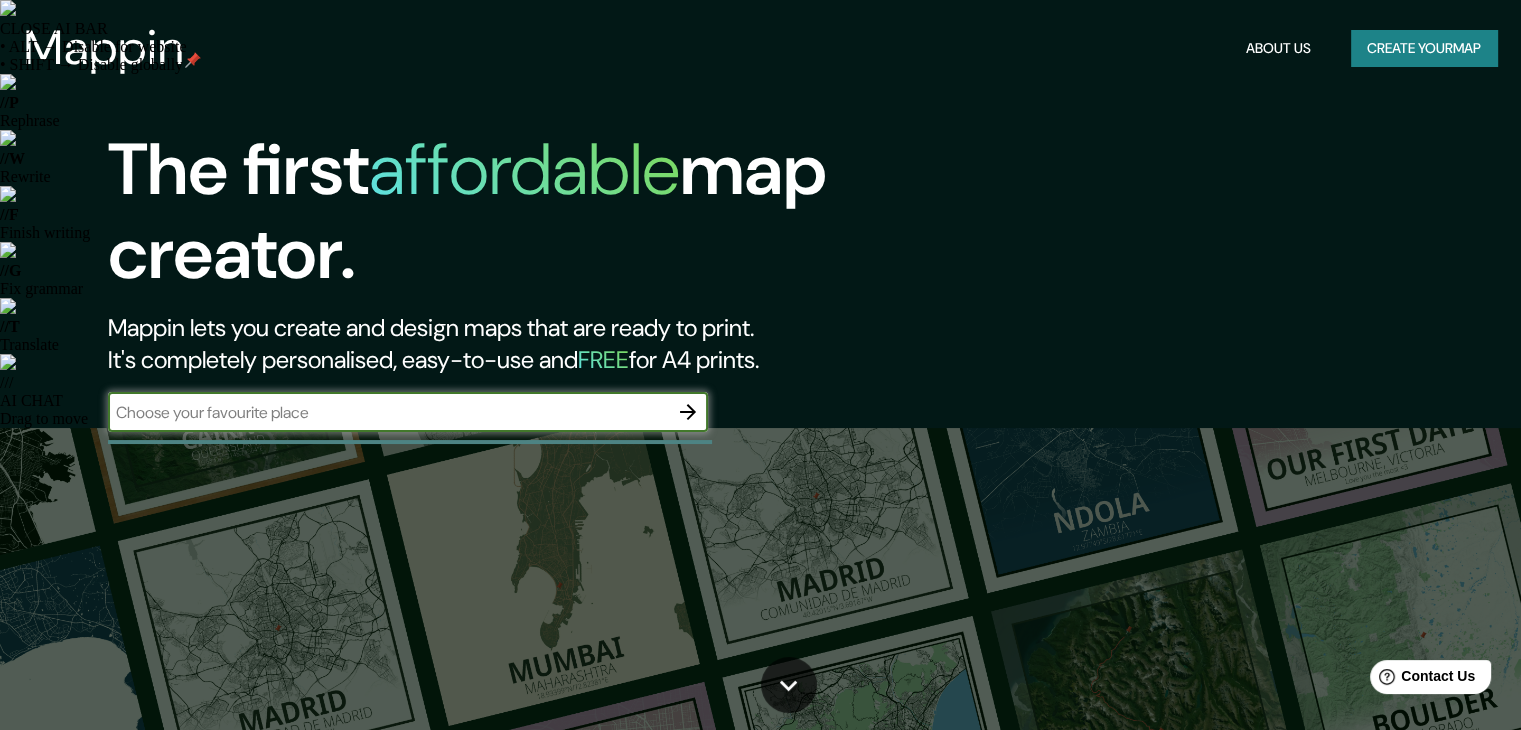 click 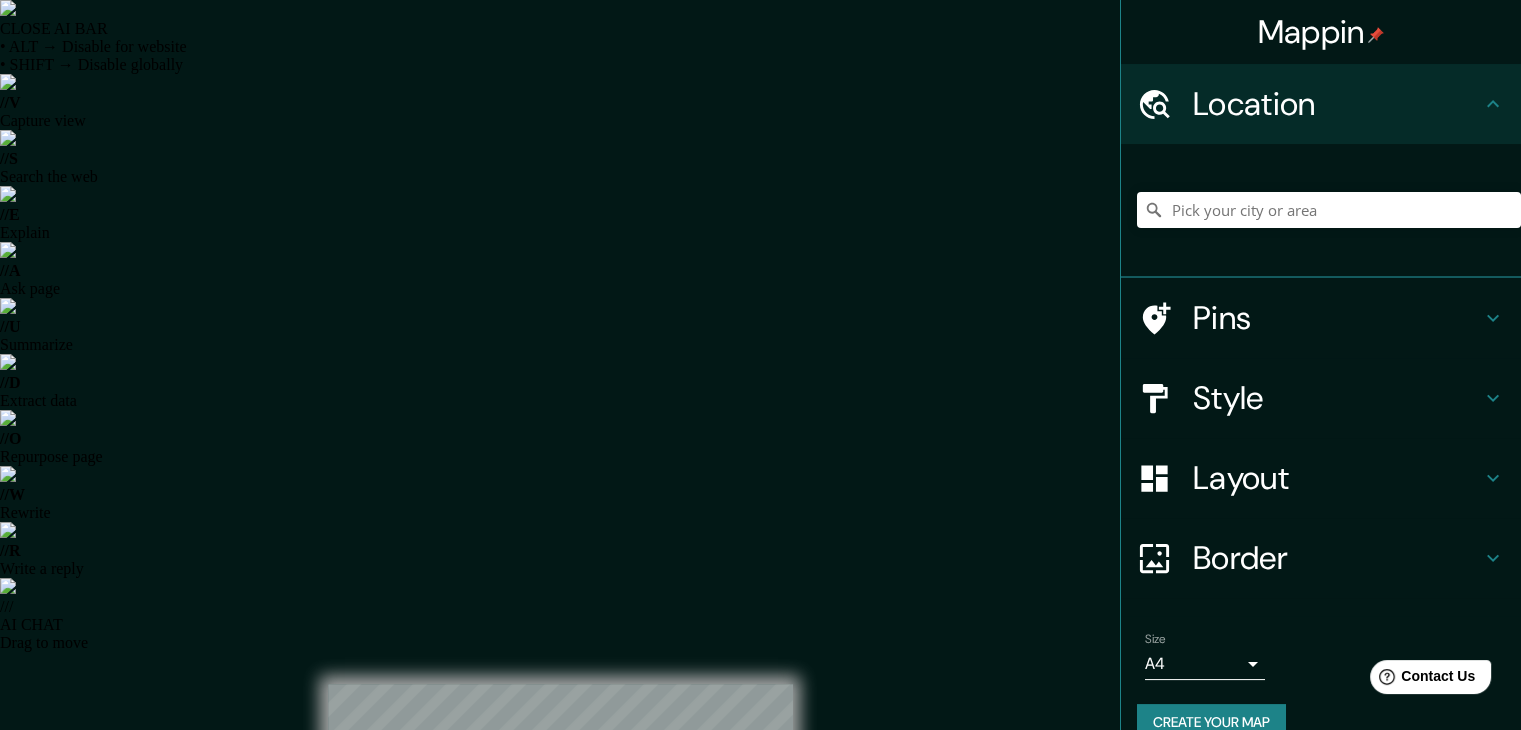 click on "Location" at bounding box center [1321, 104] 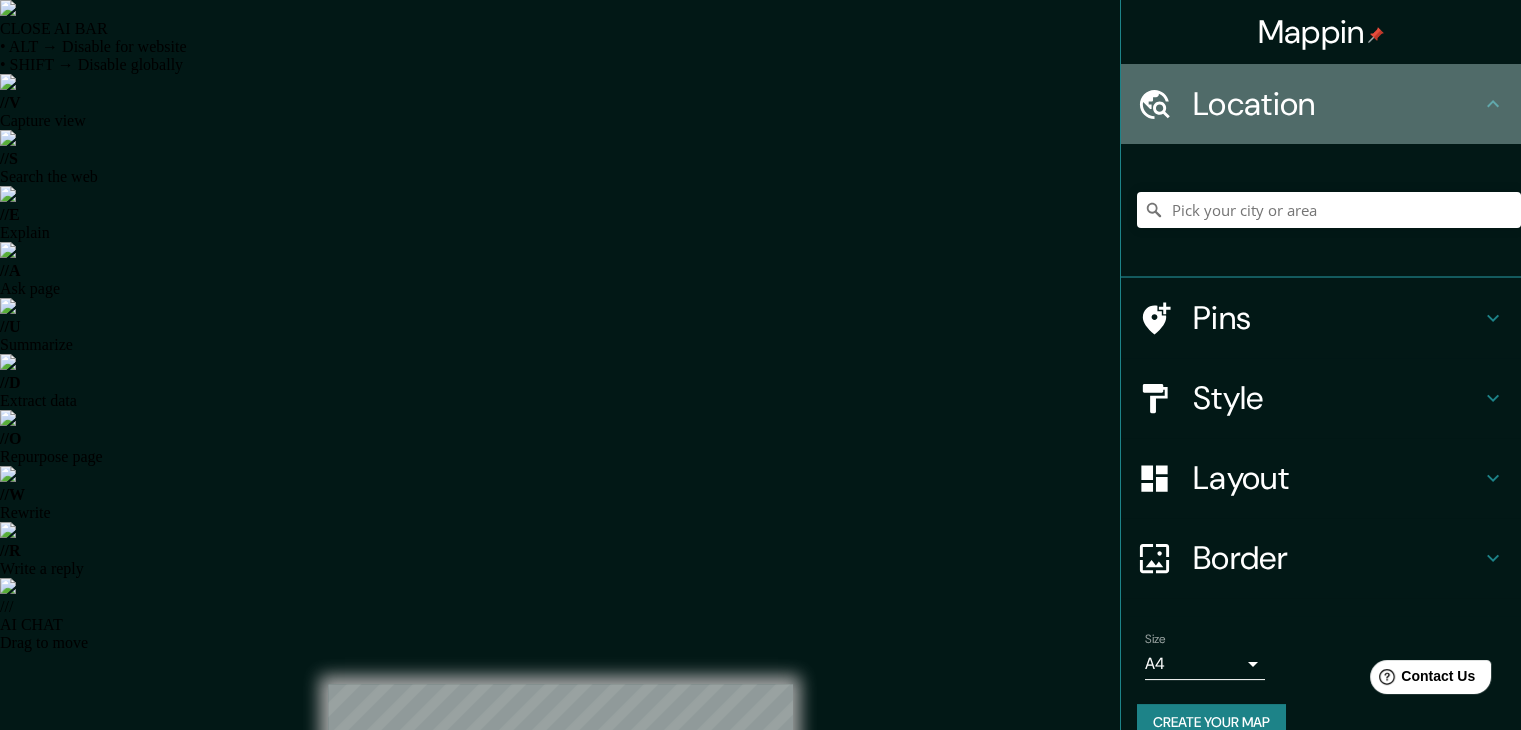 click on "Location" at bounding box center [1337, 104] 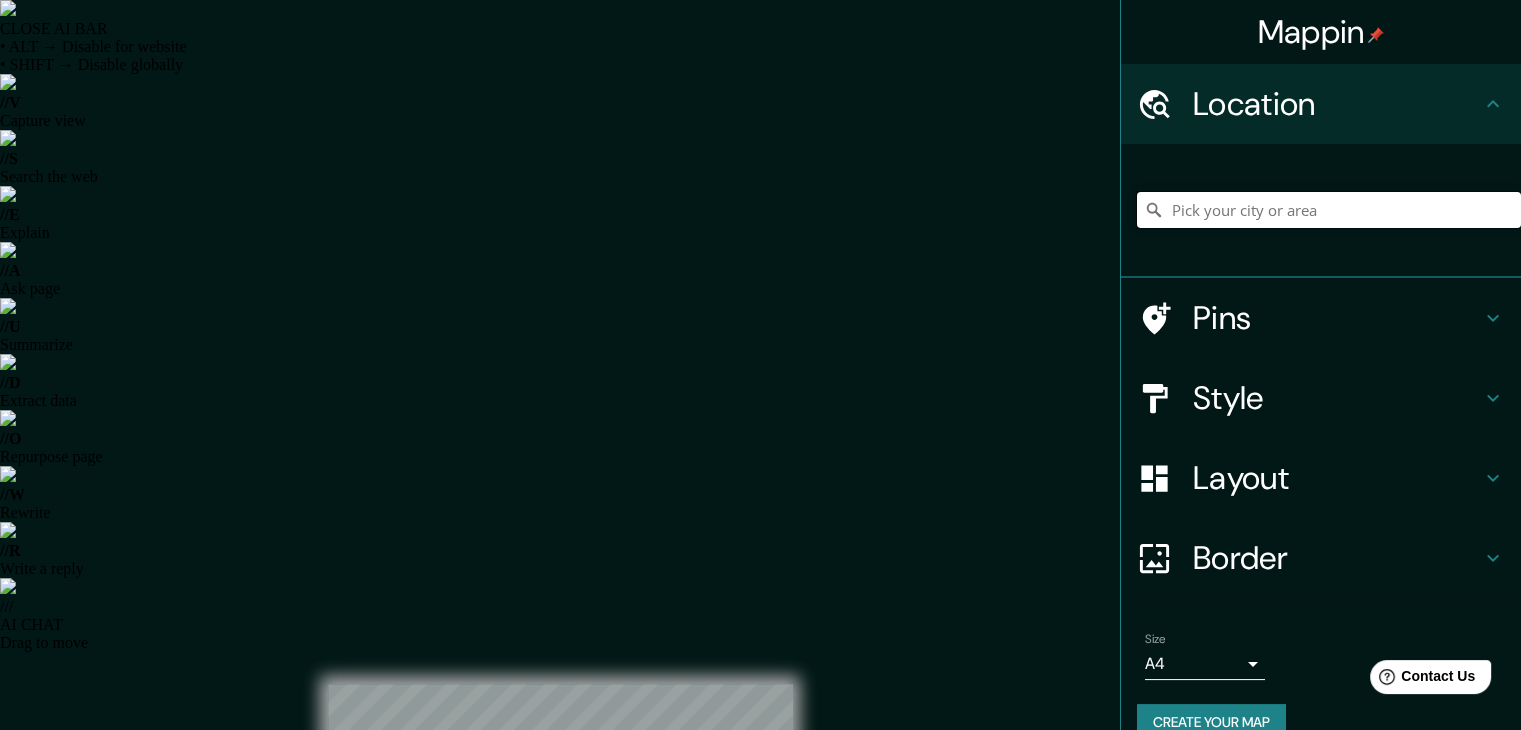 click at bounding box center [1329, 210] 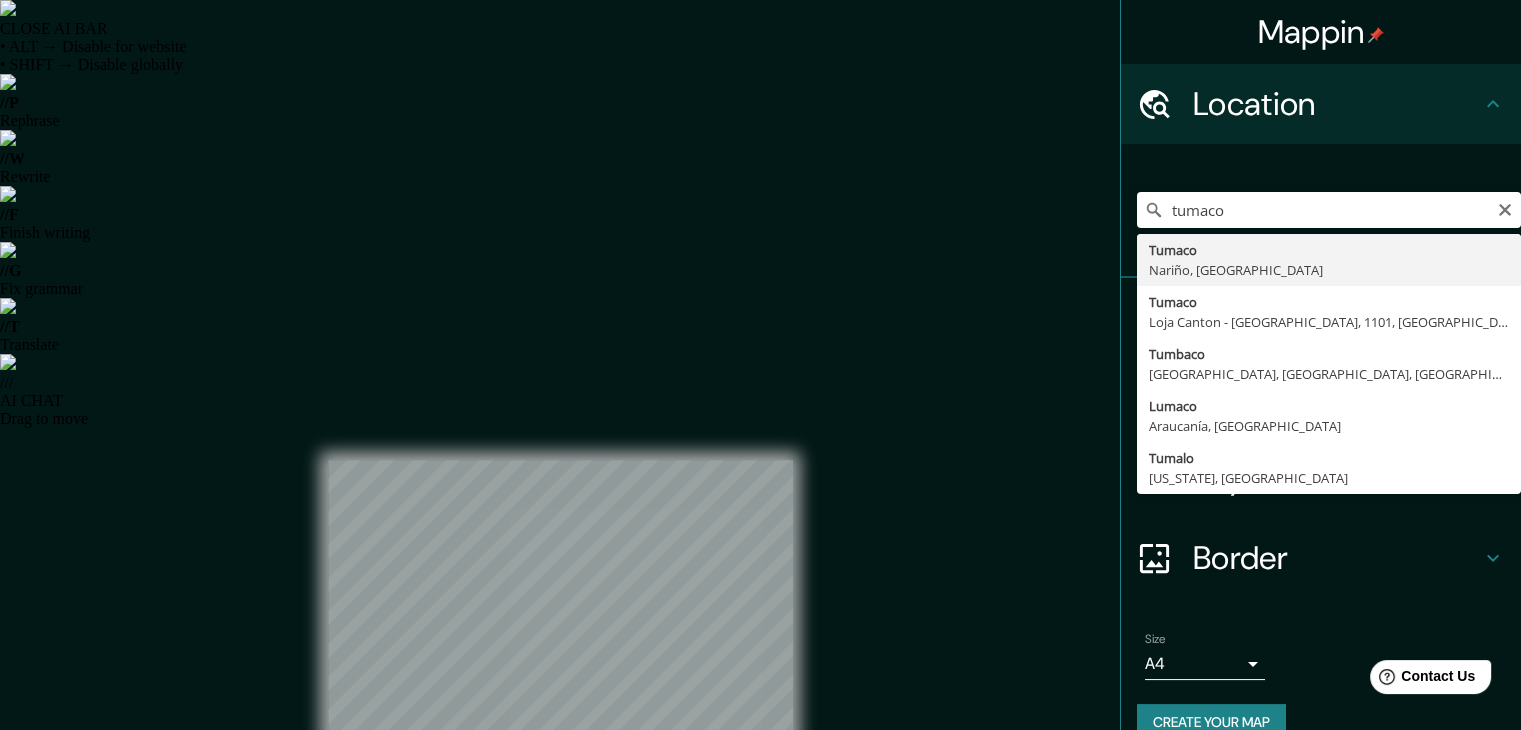 type on "Tumaco, Nariño, Colombia" 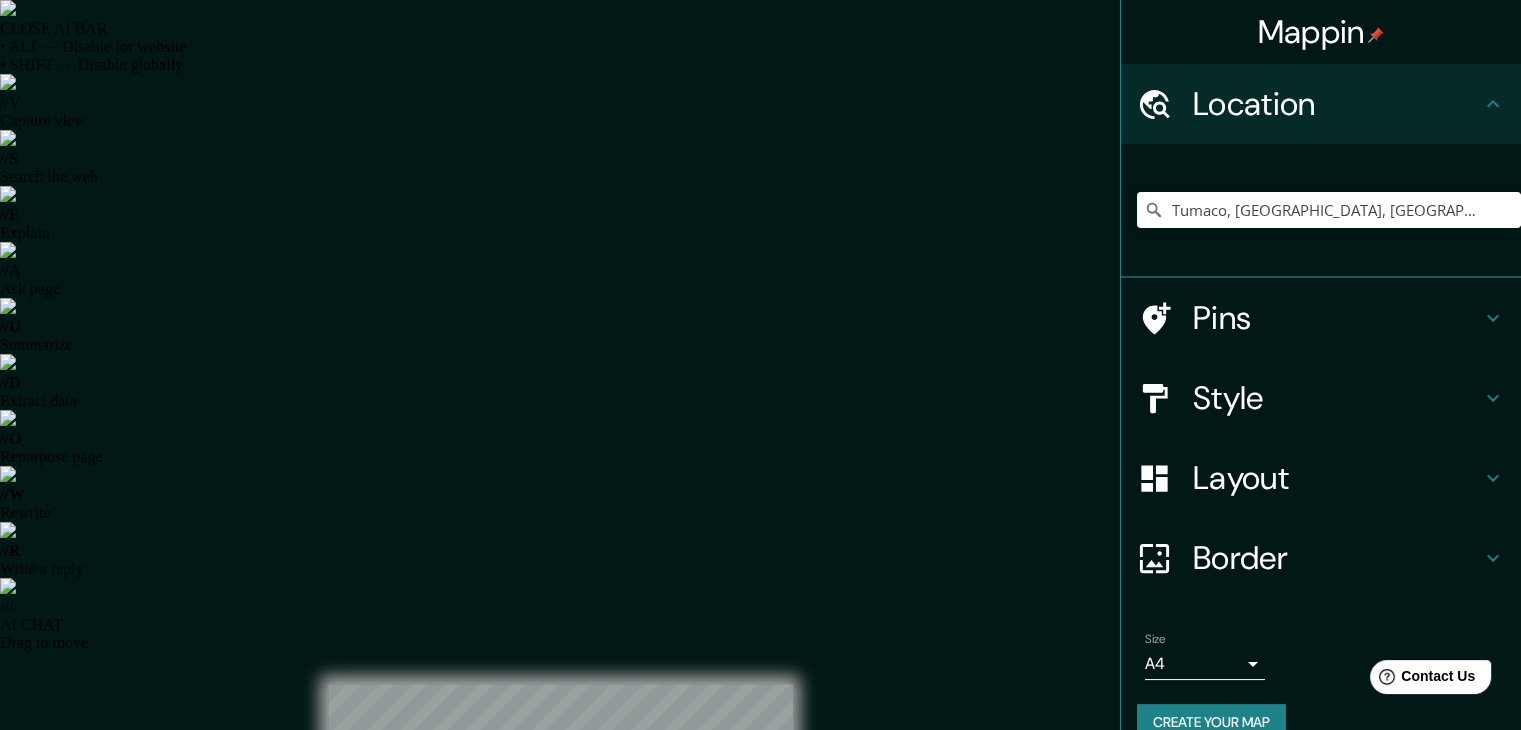 click on "© Mapbox   © OpenStreetMap   Improve this map" at bounding box center (560, 1012) 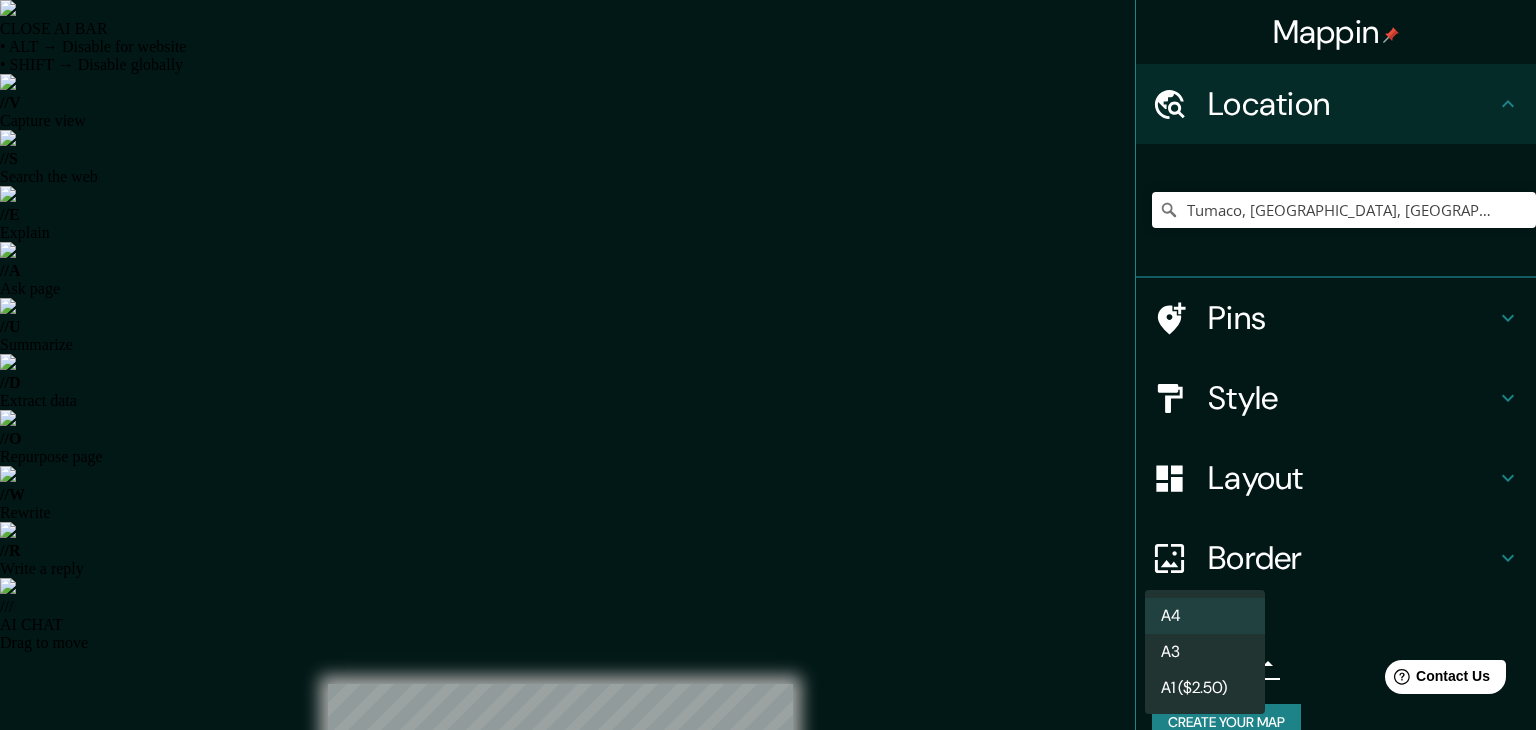click on "Mappin Location Tumaco, Nariño, Colombia Pins Style Layout Border Choose a border.  Hint : you can make layers of the frame opaque to create some cool effects. None Simple Transparent Fancy Size A4 single Create your map © Mapbox   © OpenStreetMap   Improve this map Any problems, suggestions, or concerns please email    help@mappin.pro . . . A4 A3 A1 ($2.50)" at bounding box center [768, 1017] 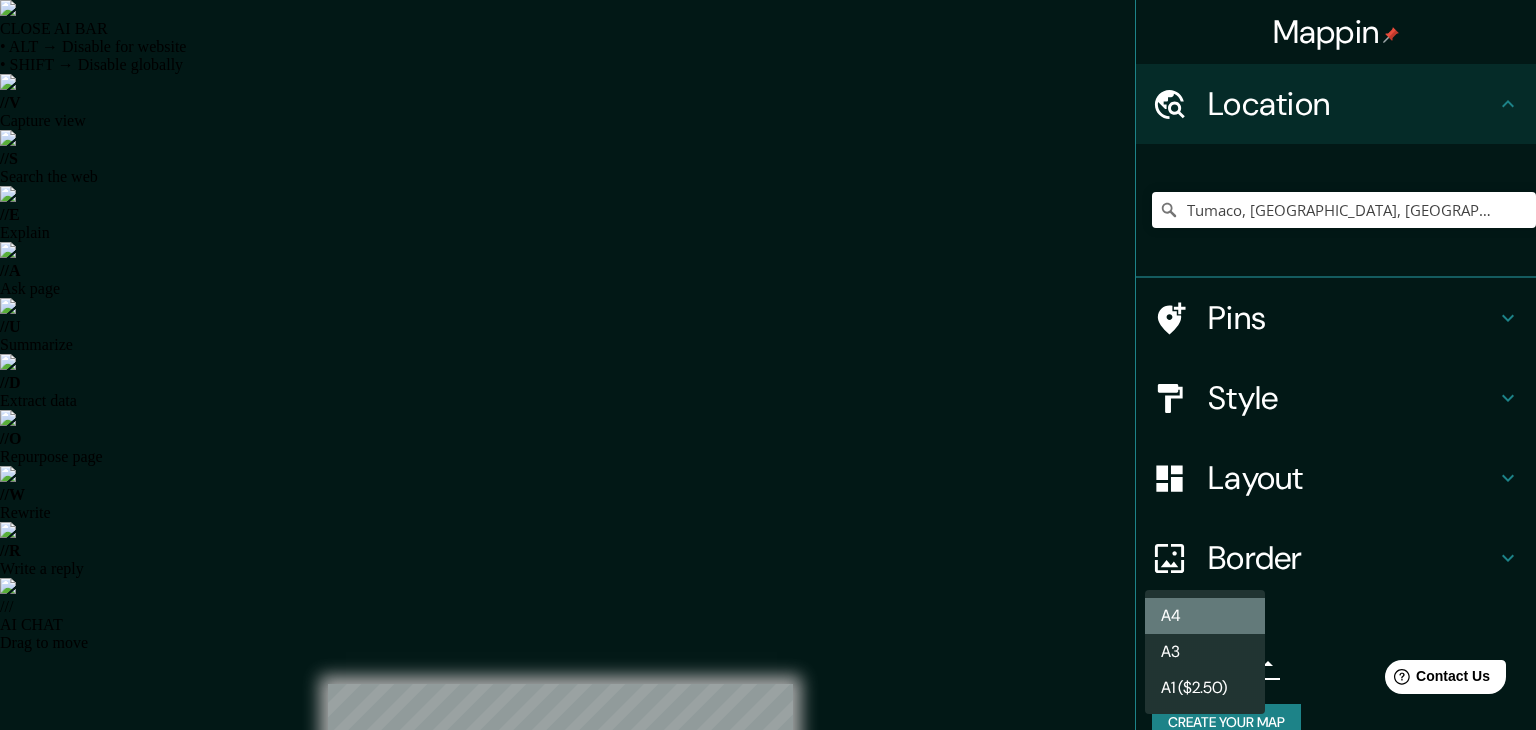 click on "A4" at bounding box center [1205, 616] 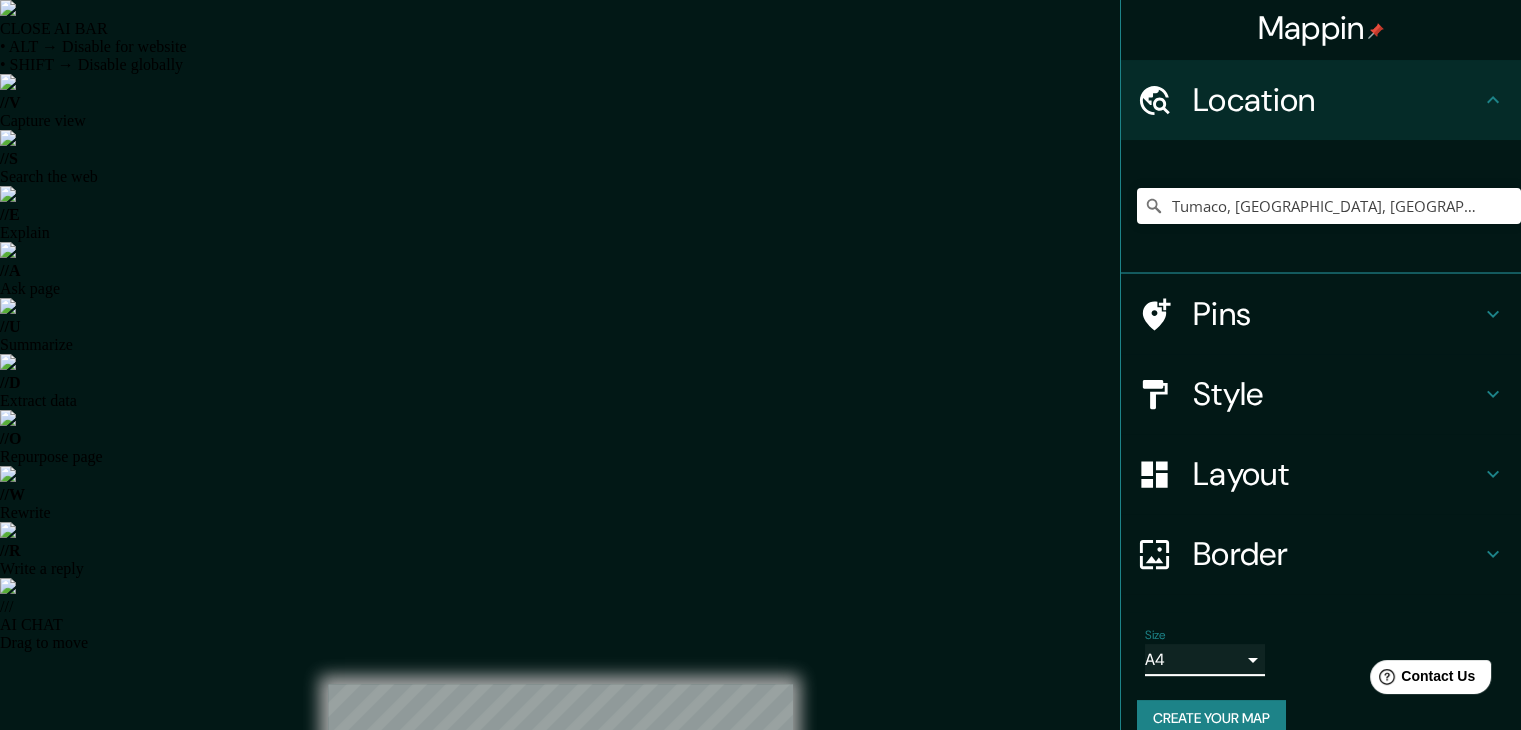 scroll, scrollTop: 34, scrollLeft: 0, axis: vertical 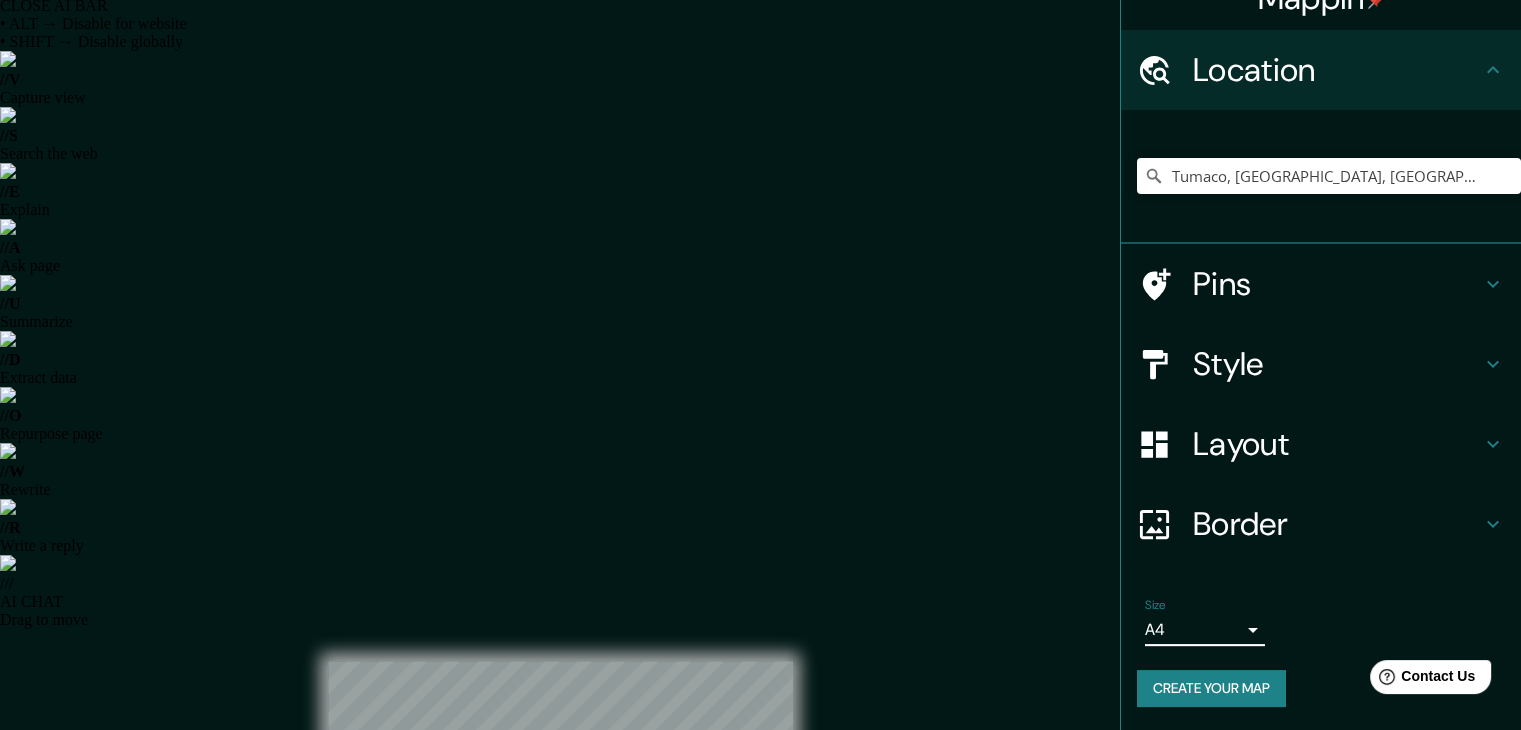 click on "Border" at bounding box center [1337, 524] 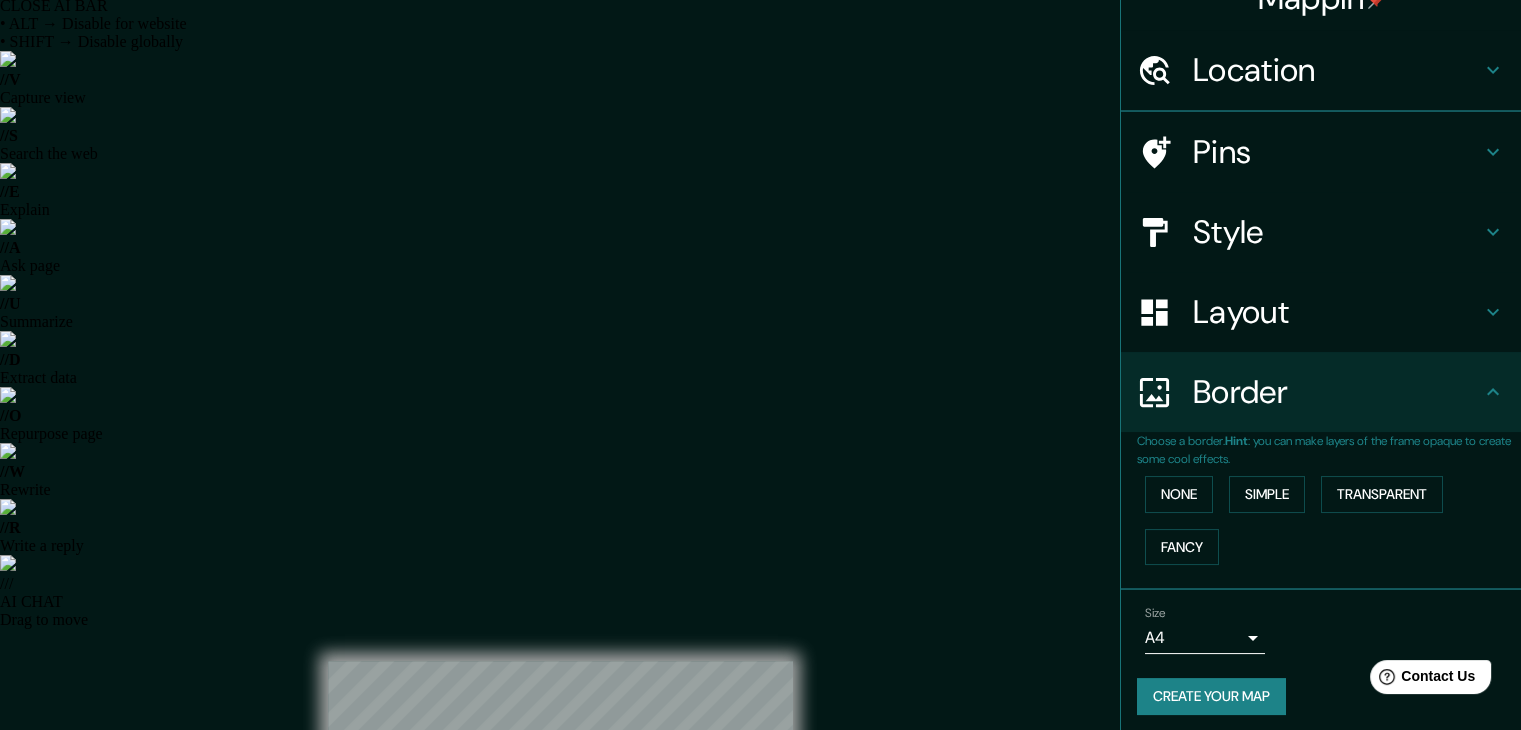 scroll, scrollTop: 34, scrollLeft: 0, axis: vertical 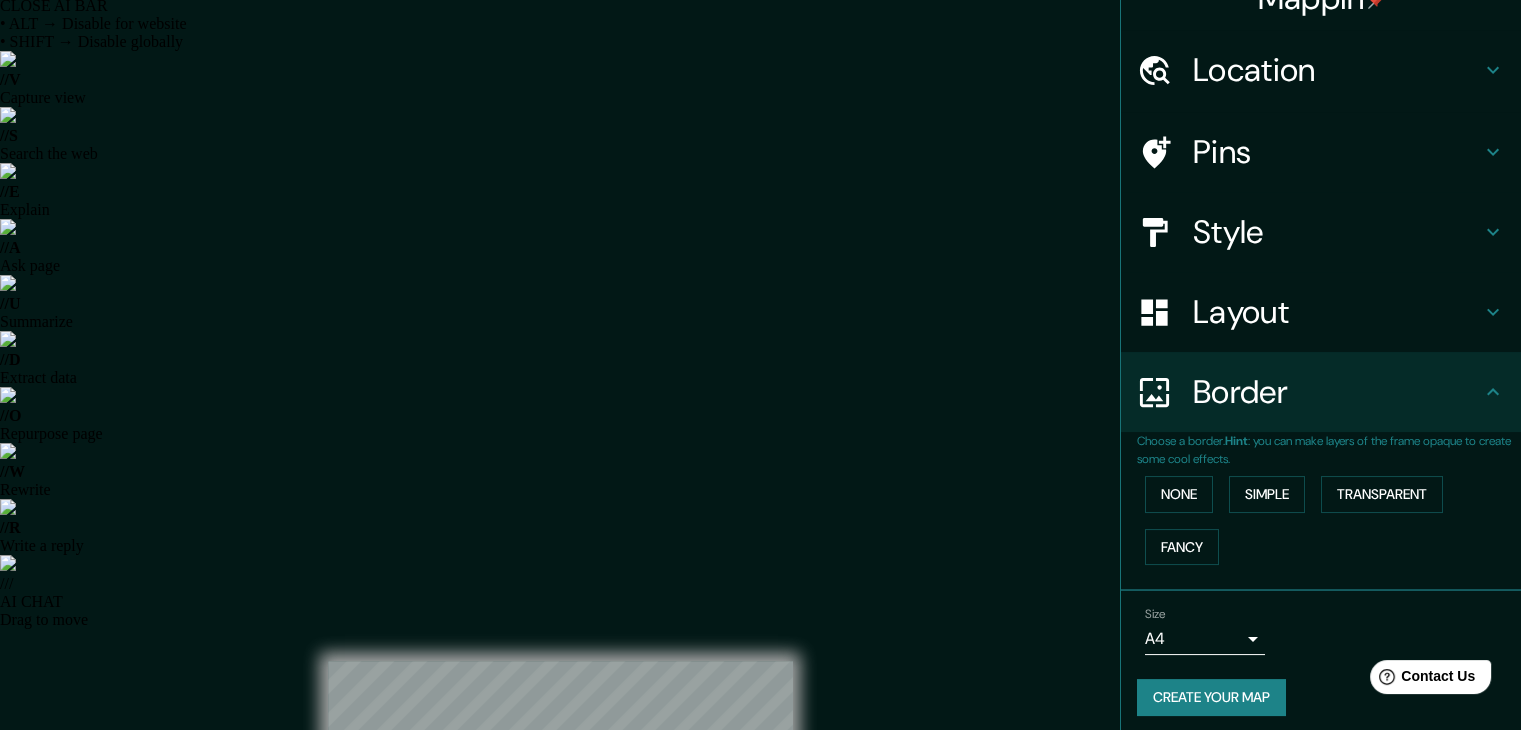 click on "Layout" at bounding box center [1337, 312] 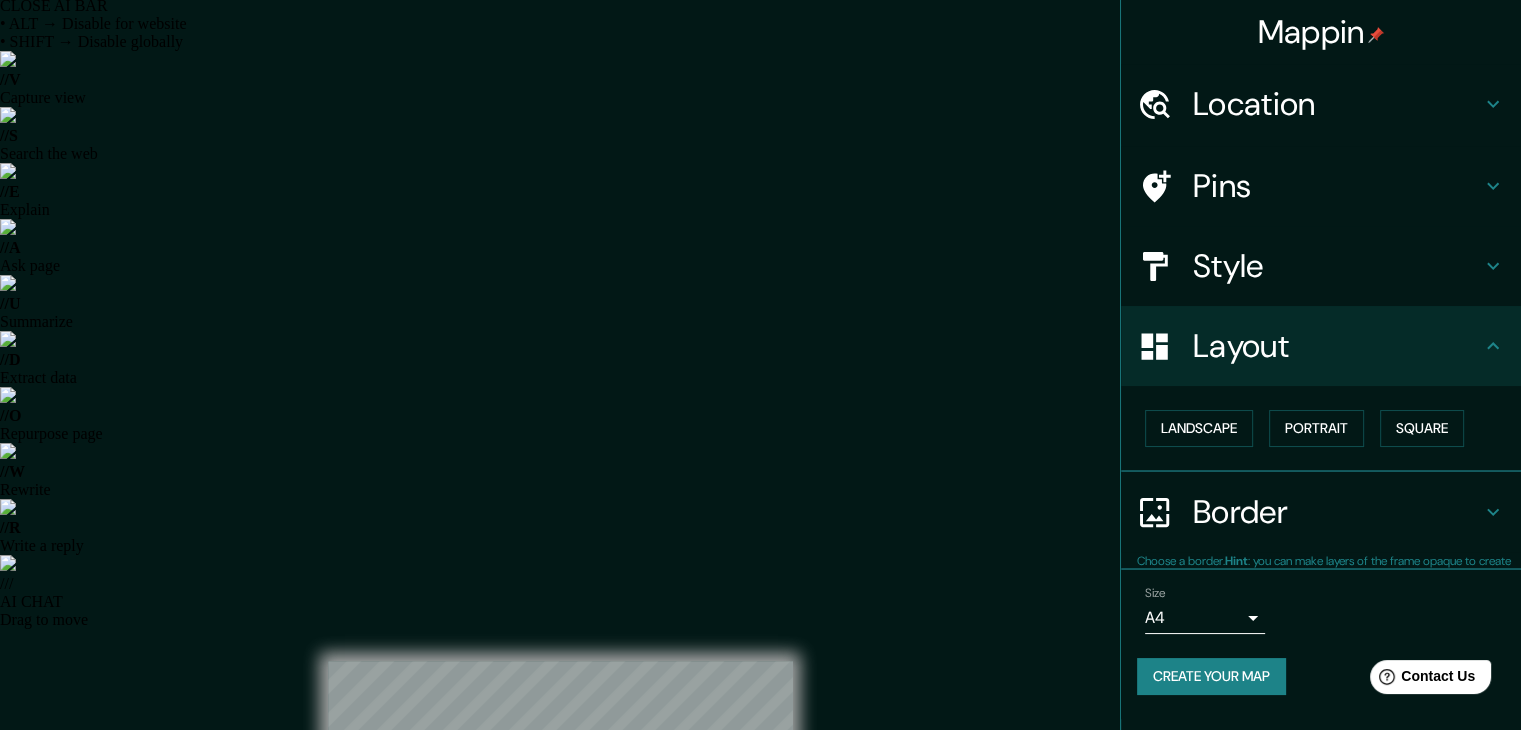 scroll, scrollTop: 0, scrollLeft: 0, axis: both 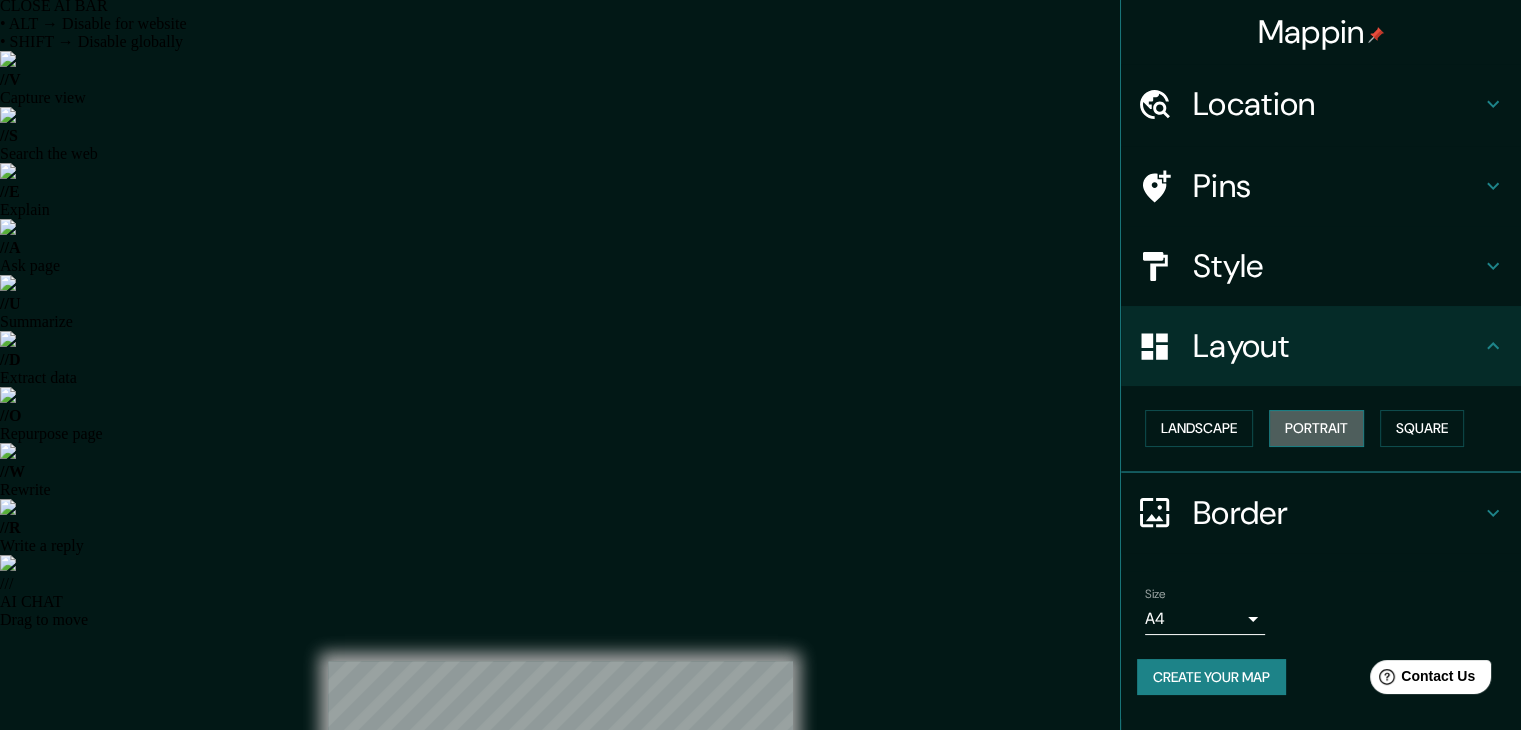 click on "Portrait" at bounding box center [1316, 428] 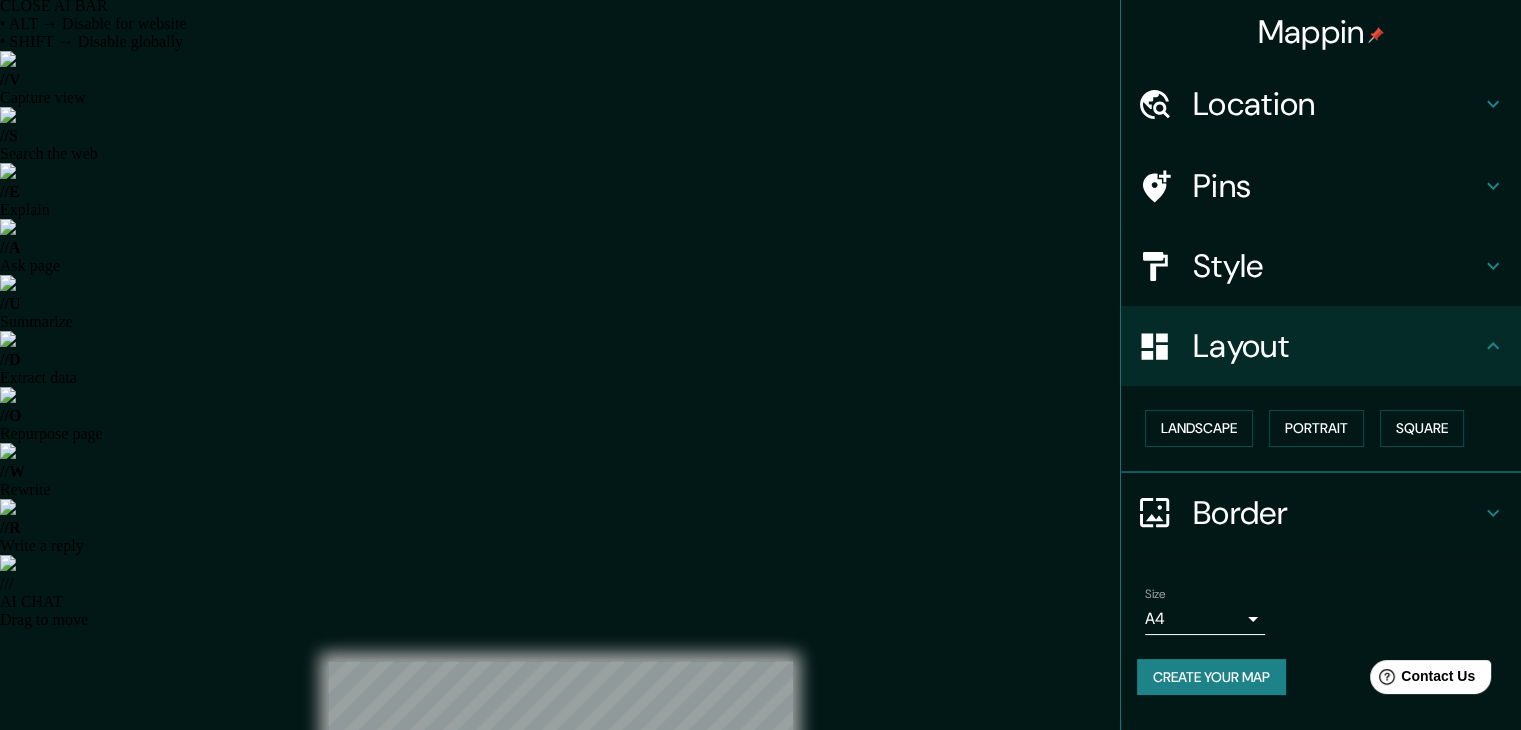 click on "Style" at bounding box center (1337, 266) 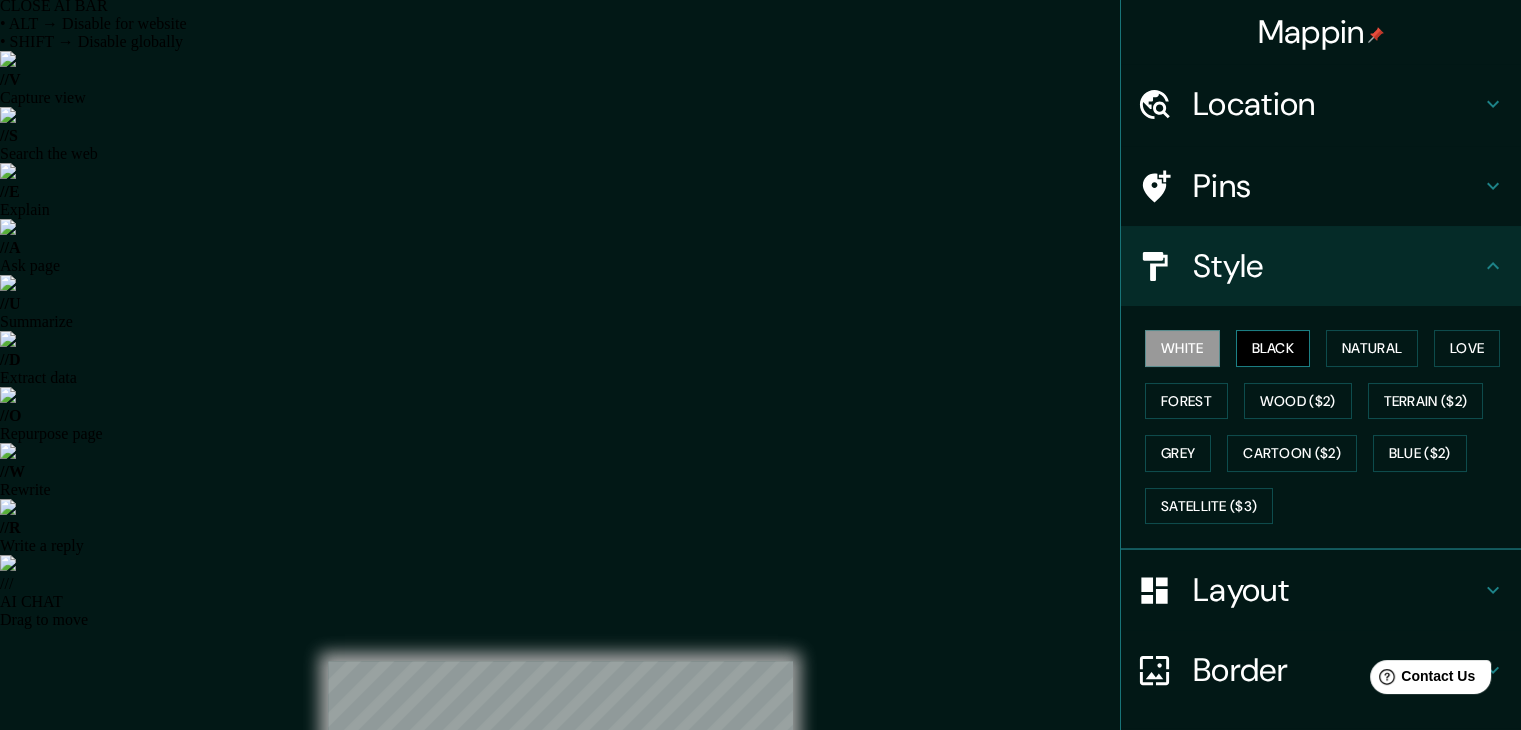 click on "Black" at bounding box center (1273, 348) 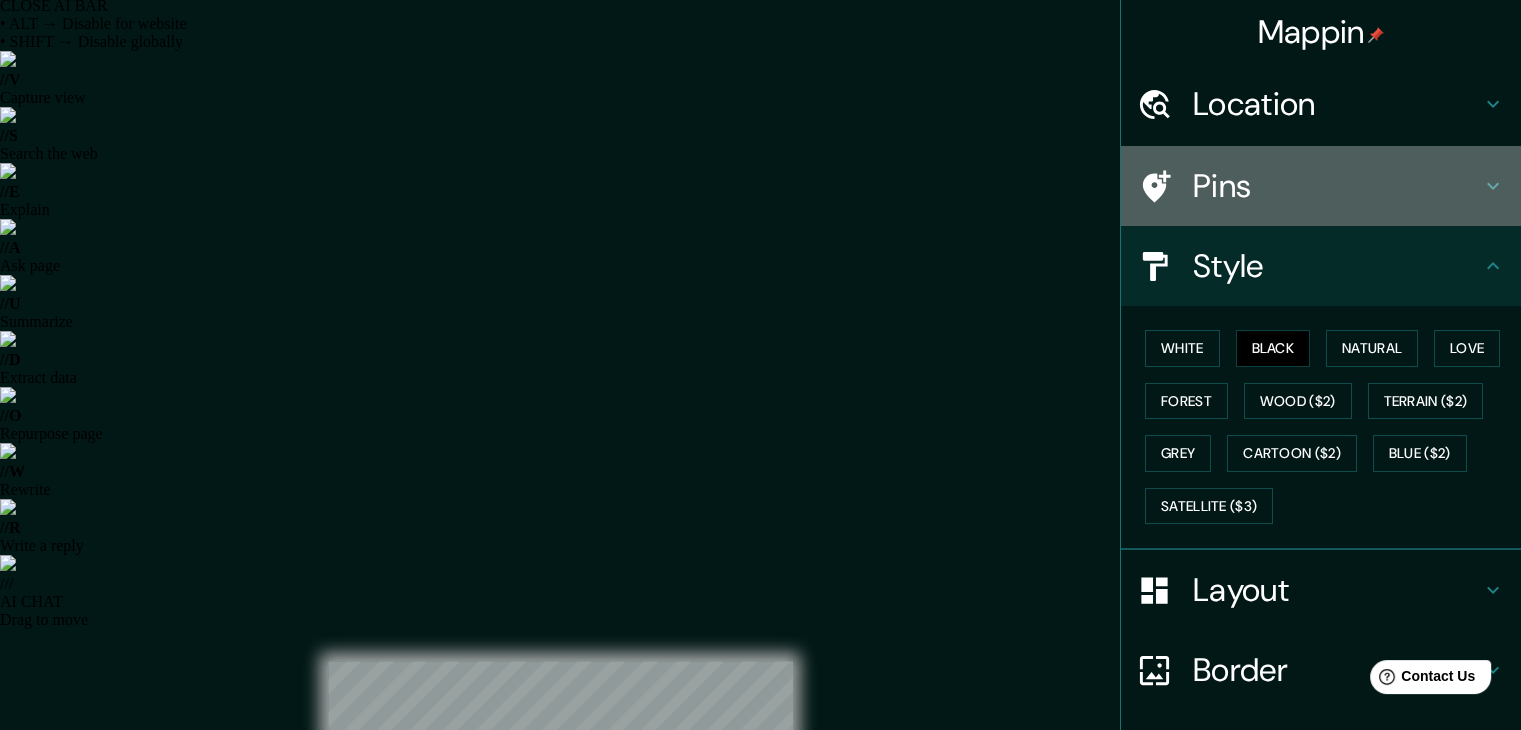 click on "Pins" at bounding box center (1337, 186) 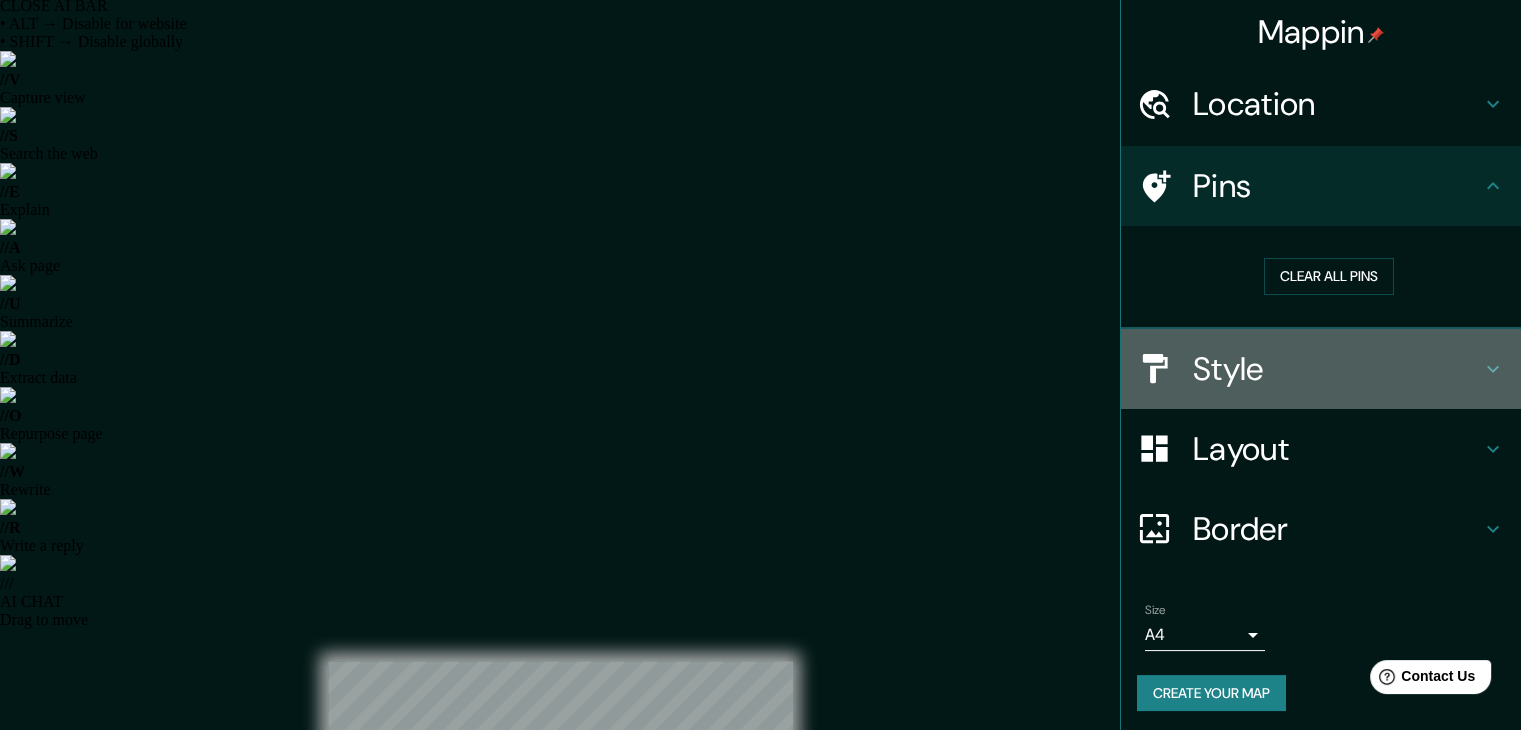 click on "Style" at bounding box center [1337, 369] 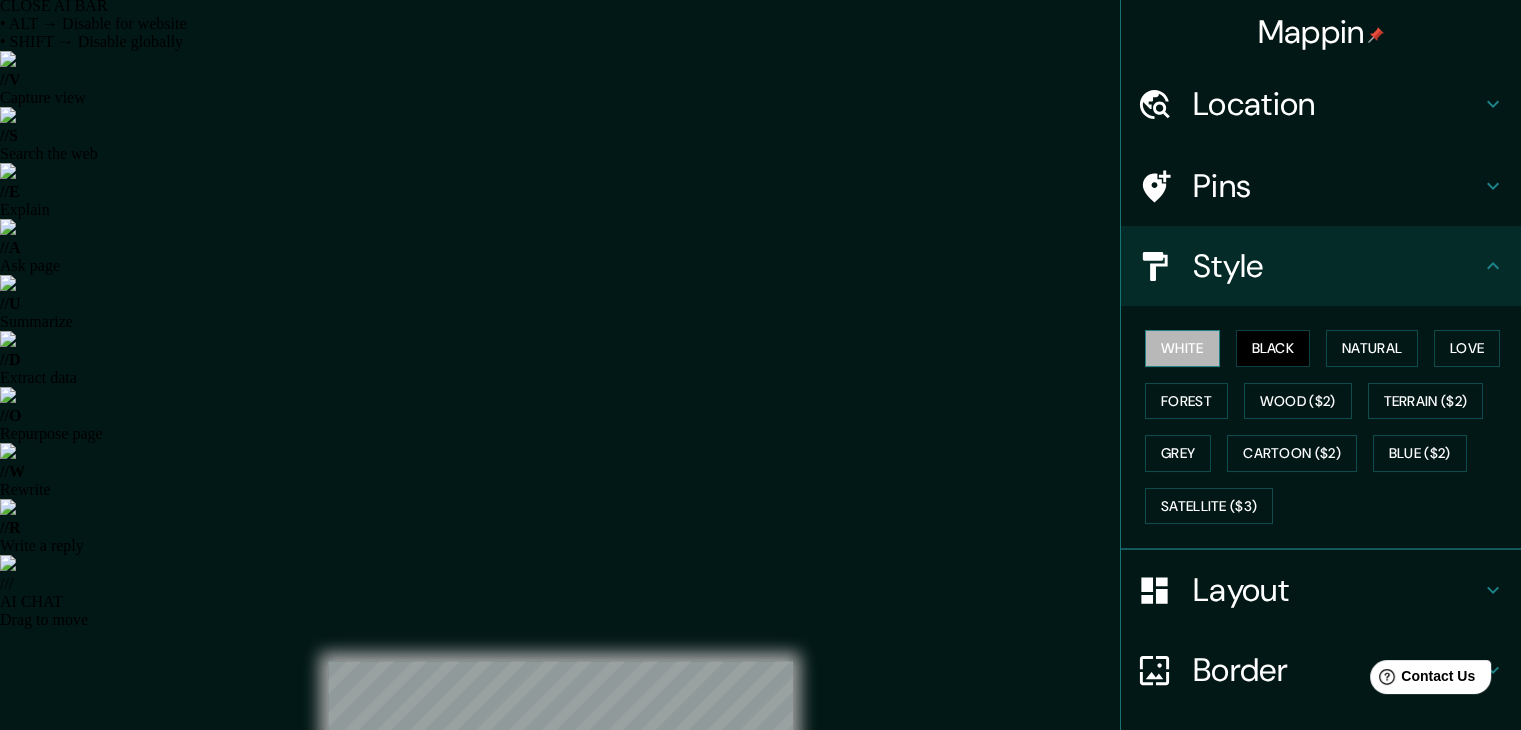 click on "White" at bounding box center [1182, 348] 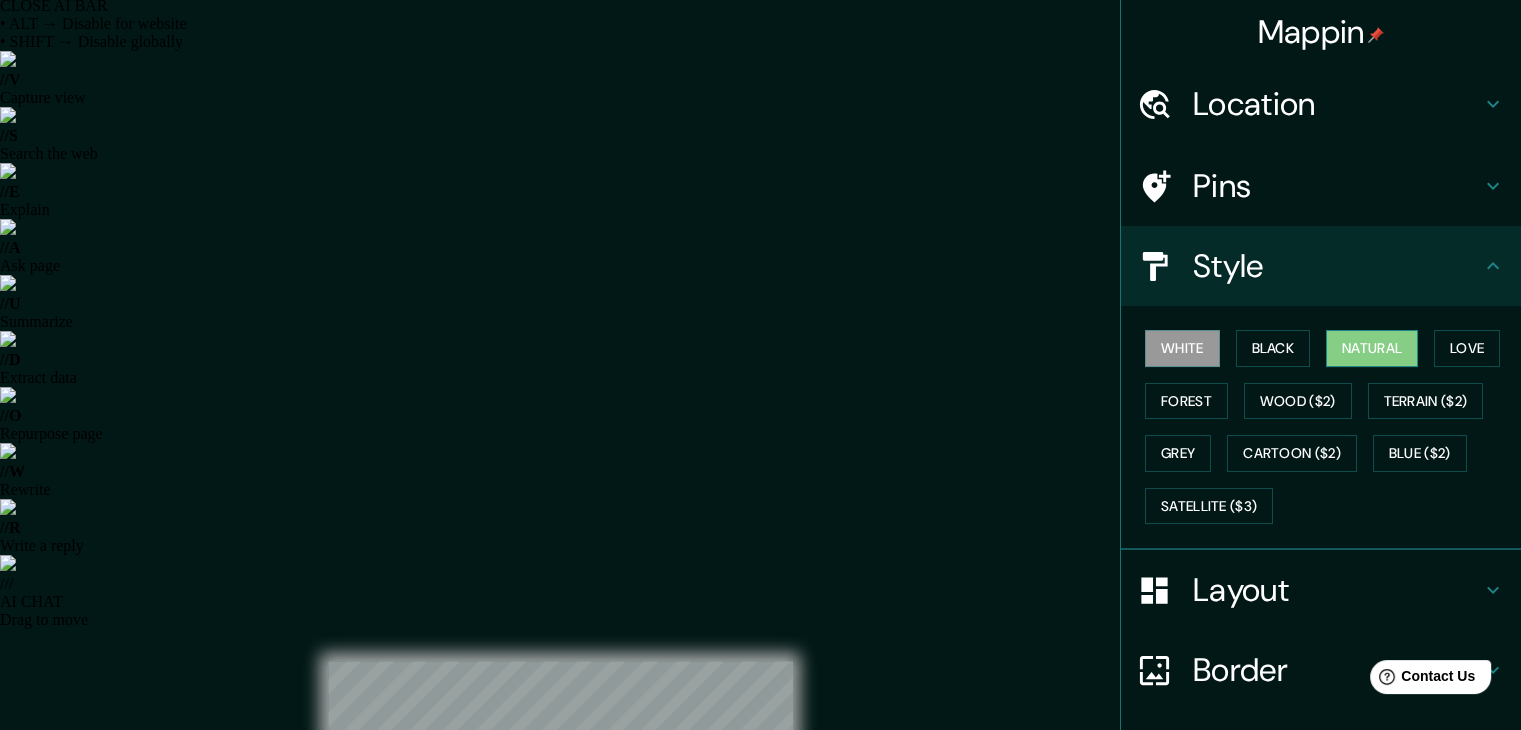 click on "Natural" at bounding box center (1372, 348) 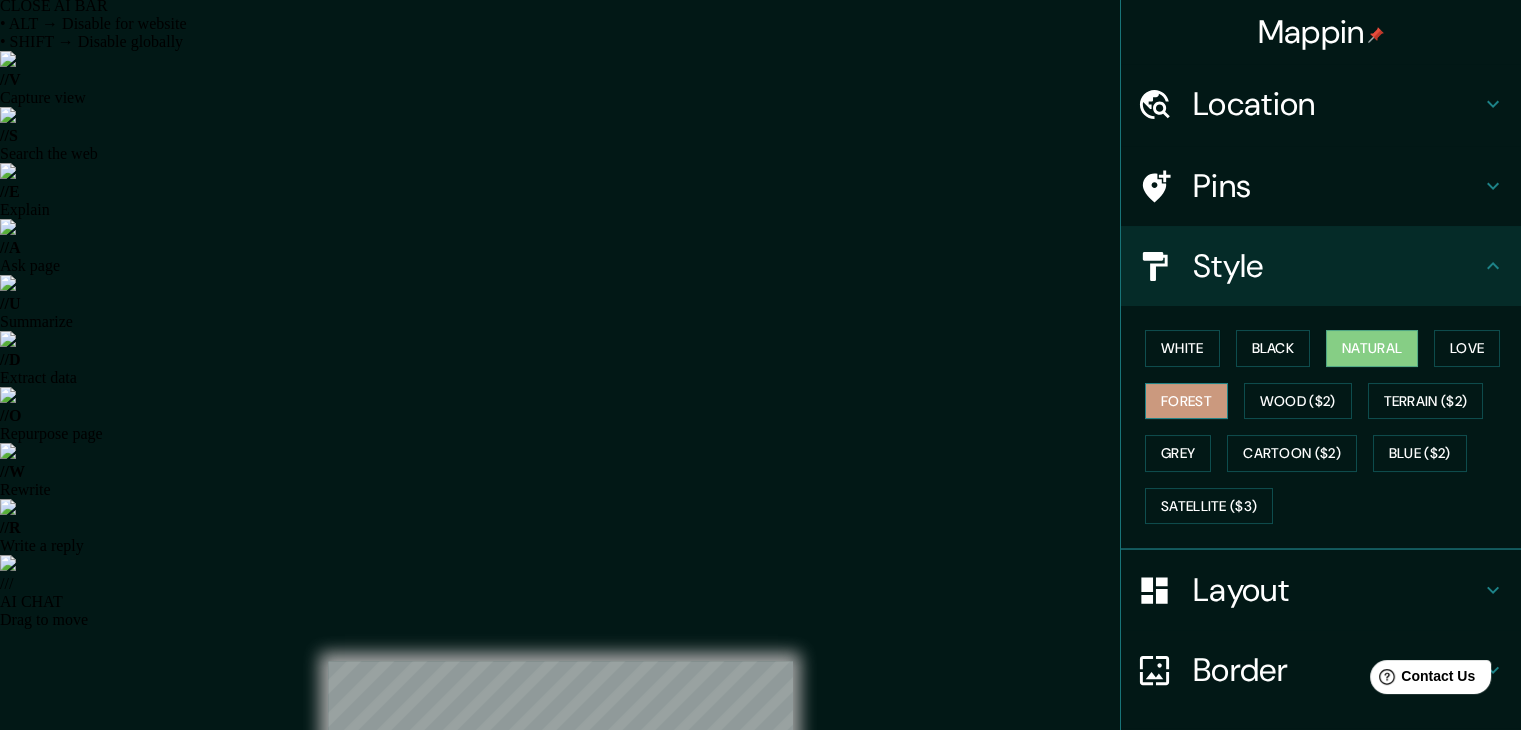 click on "Forest" at bounding box center (1186, 401) 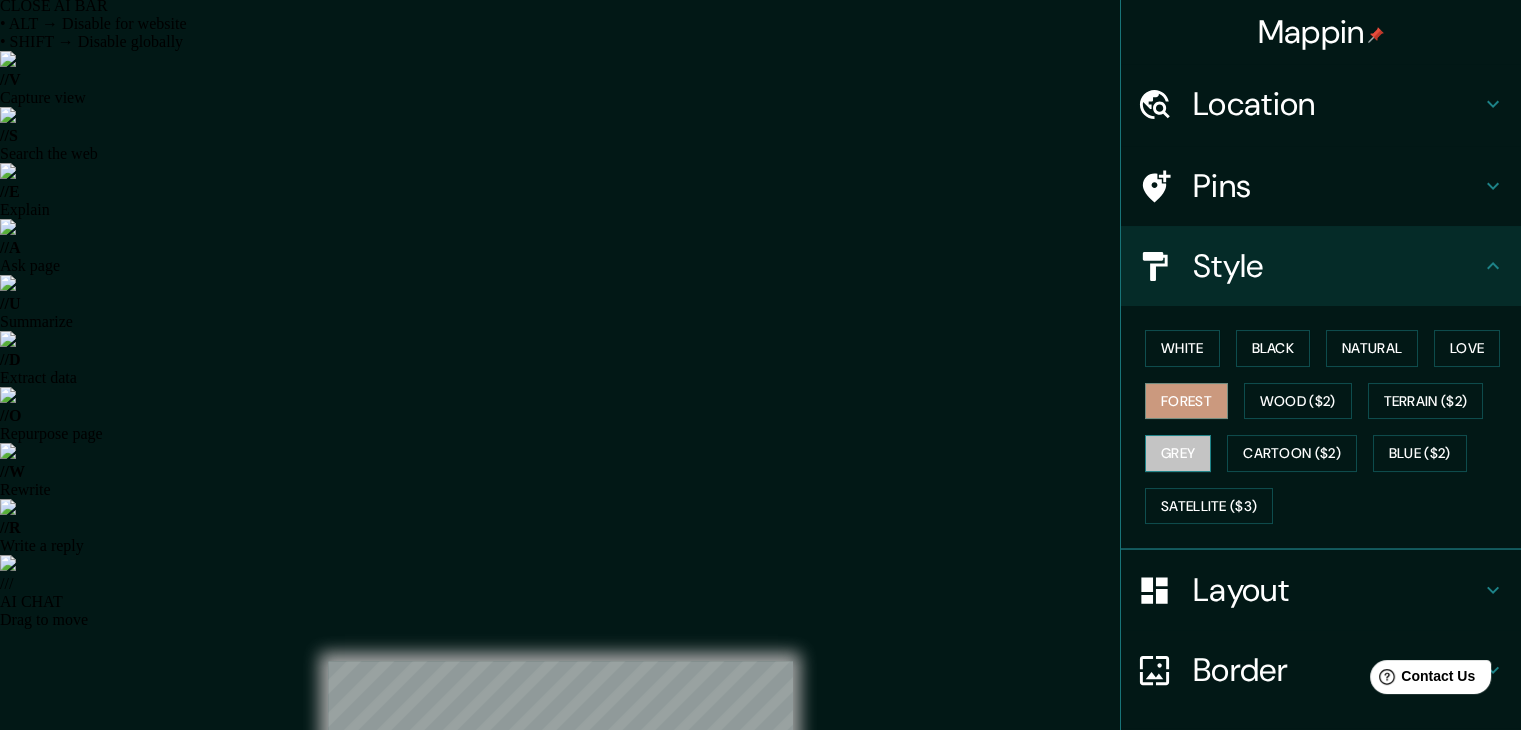 click on "Grey" at bounding box center [1178, 453] 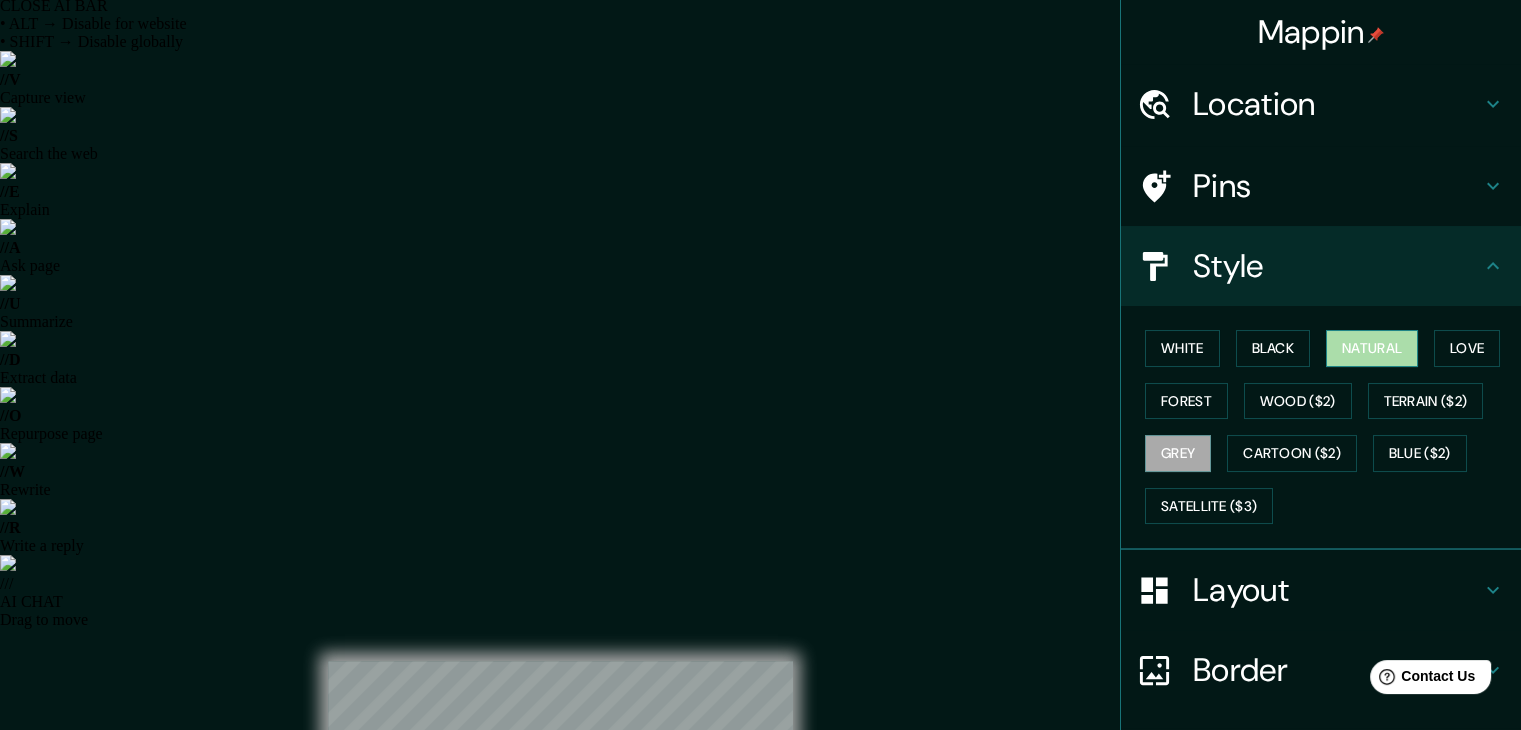 click on "Natural" at bounding box center [1372, 348] 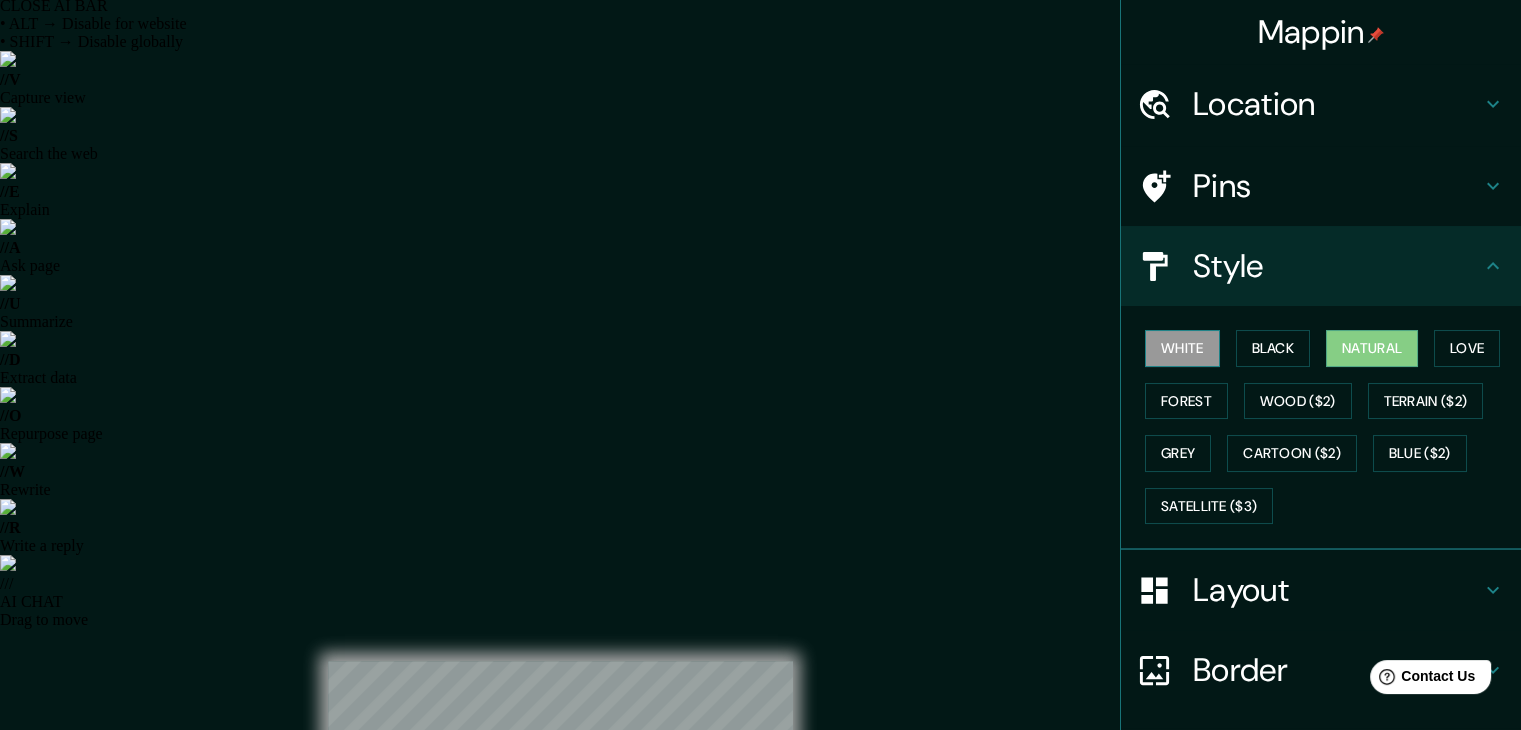 click on "White" at bounding box center [1182, 348] 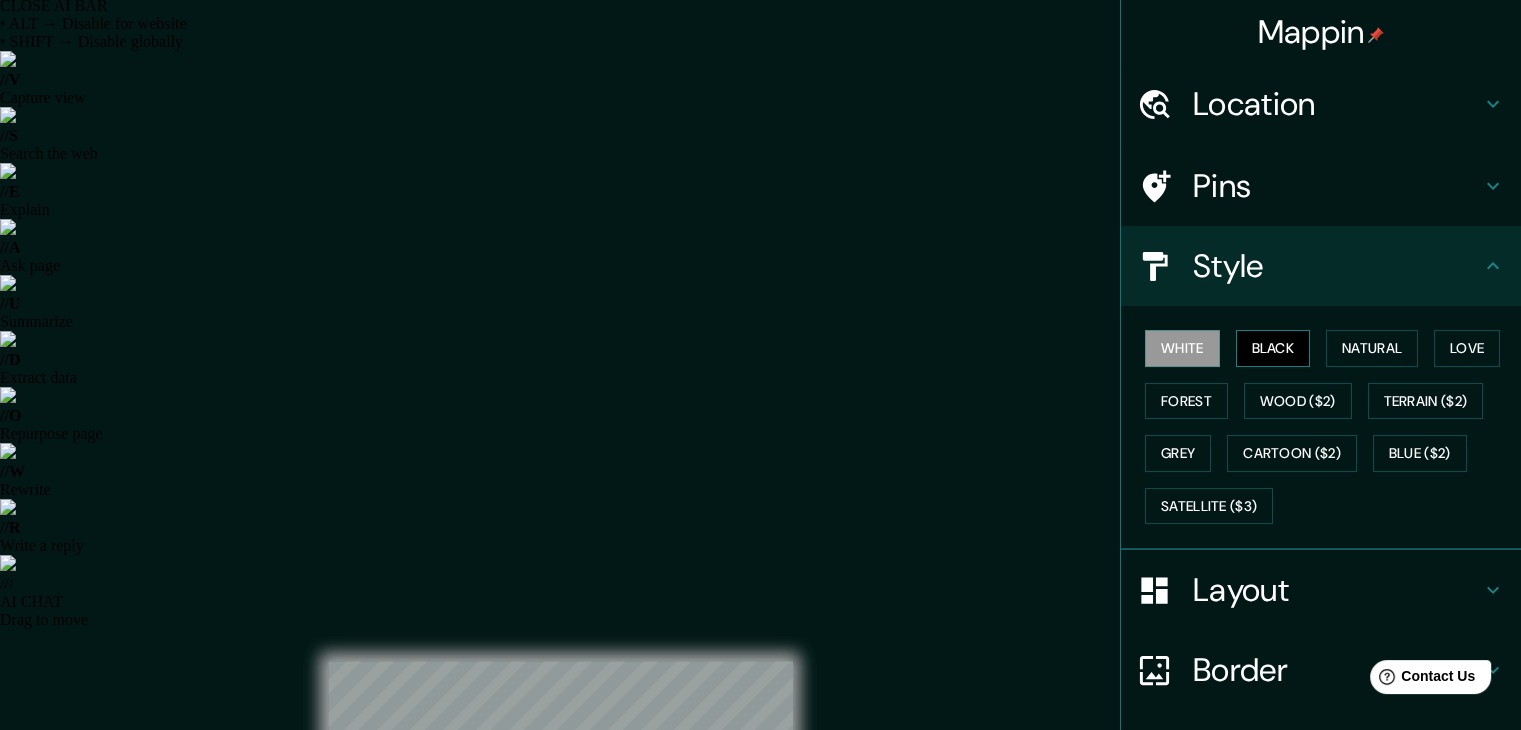 click on "Black" at bounding box center (1273, 348) 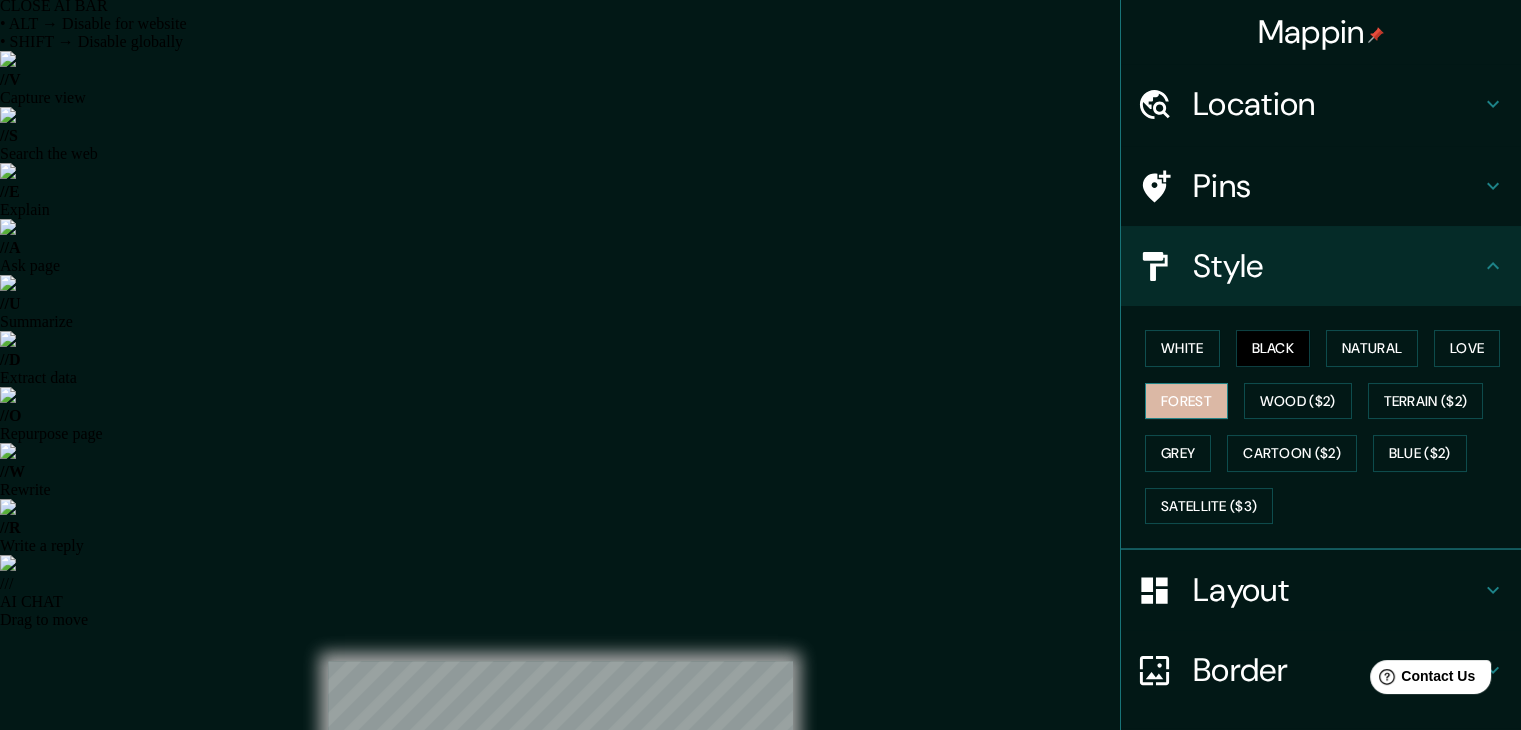 click on "Forest" at bounding box center (1186, 401) 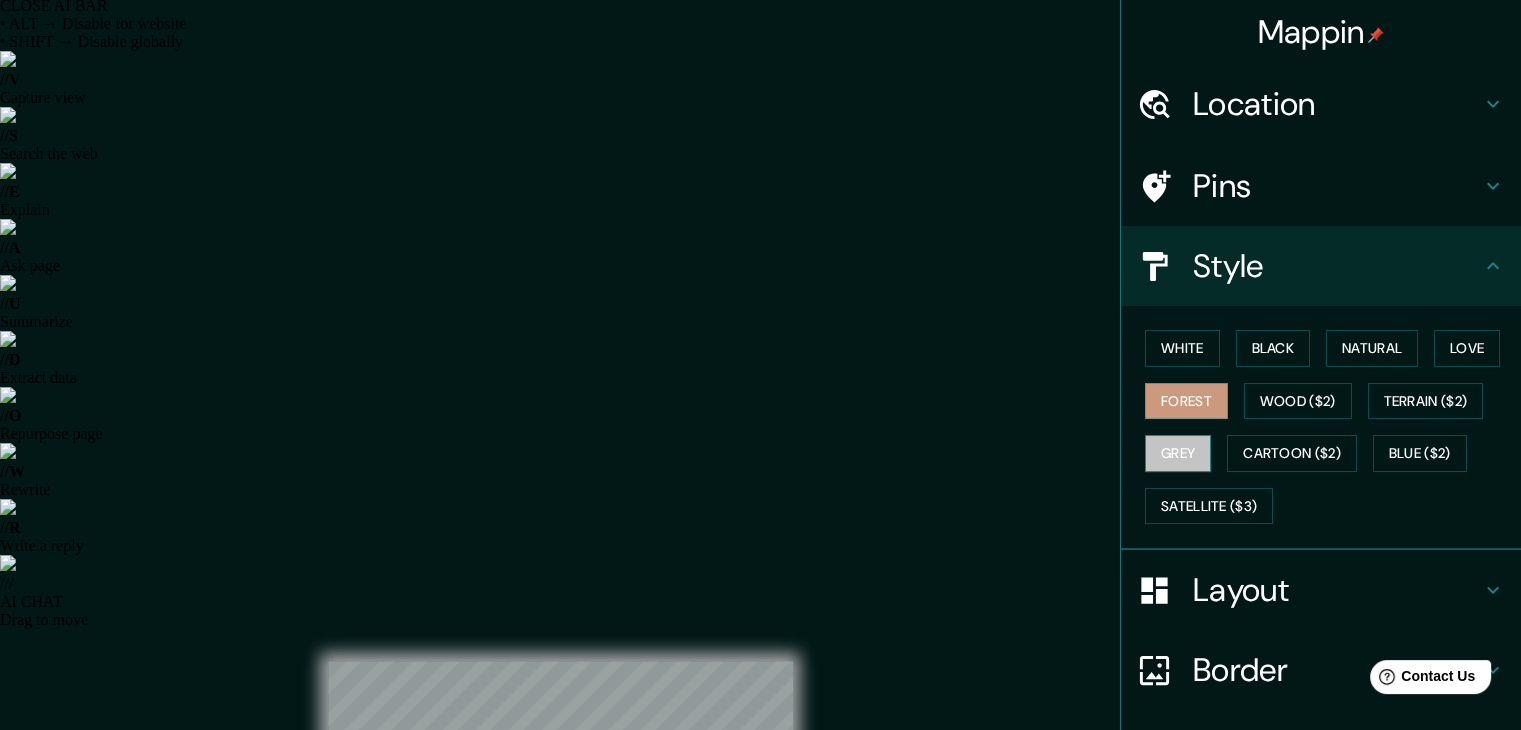 click on "Grey" at bounding box center [1178, 453] 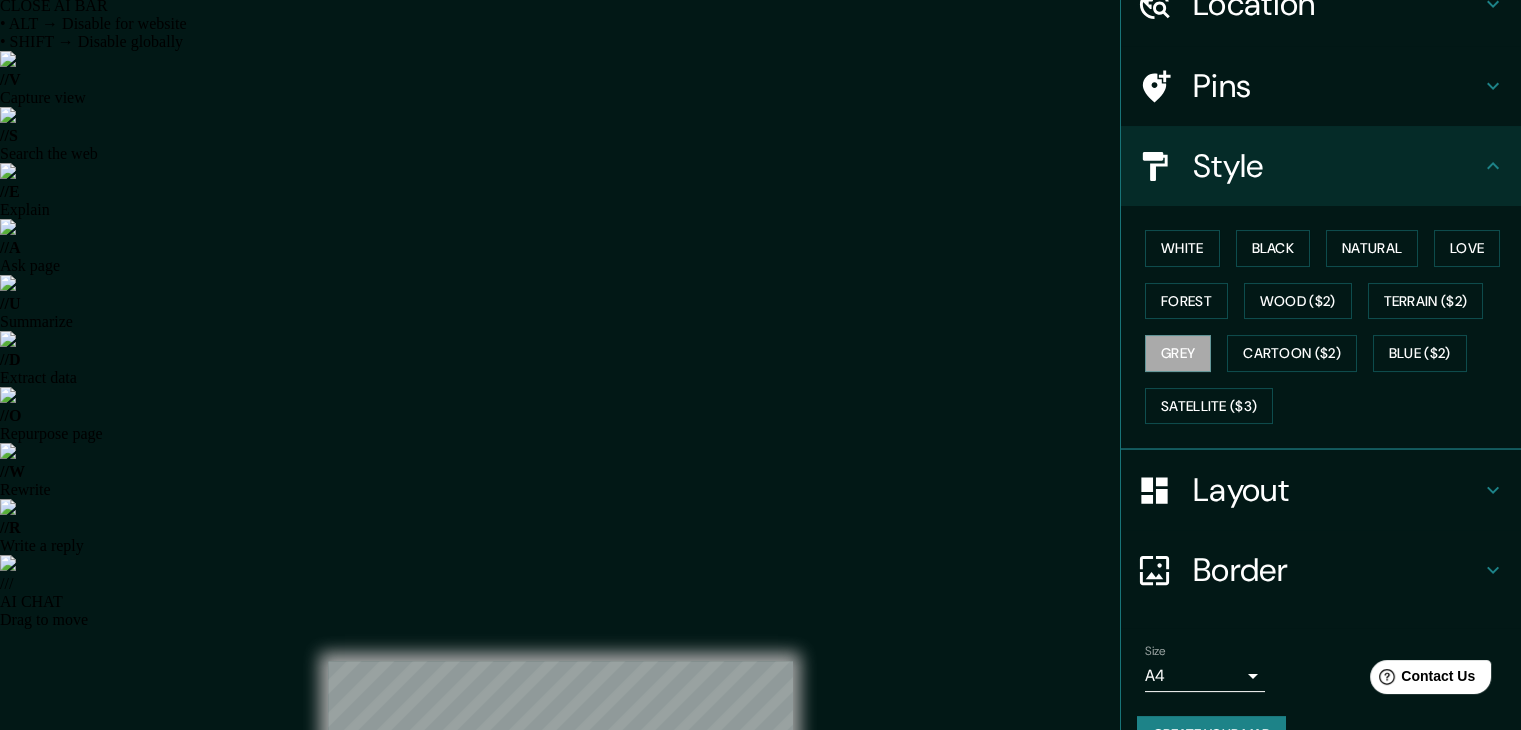scroll, scrollTop: 144, scrollLeft: 0, axis: vertical 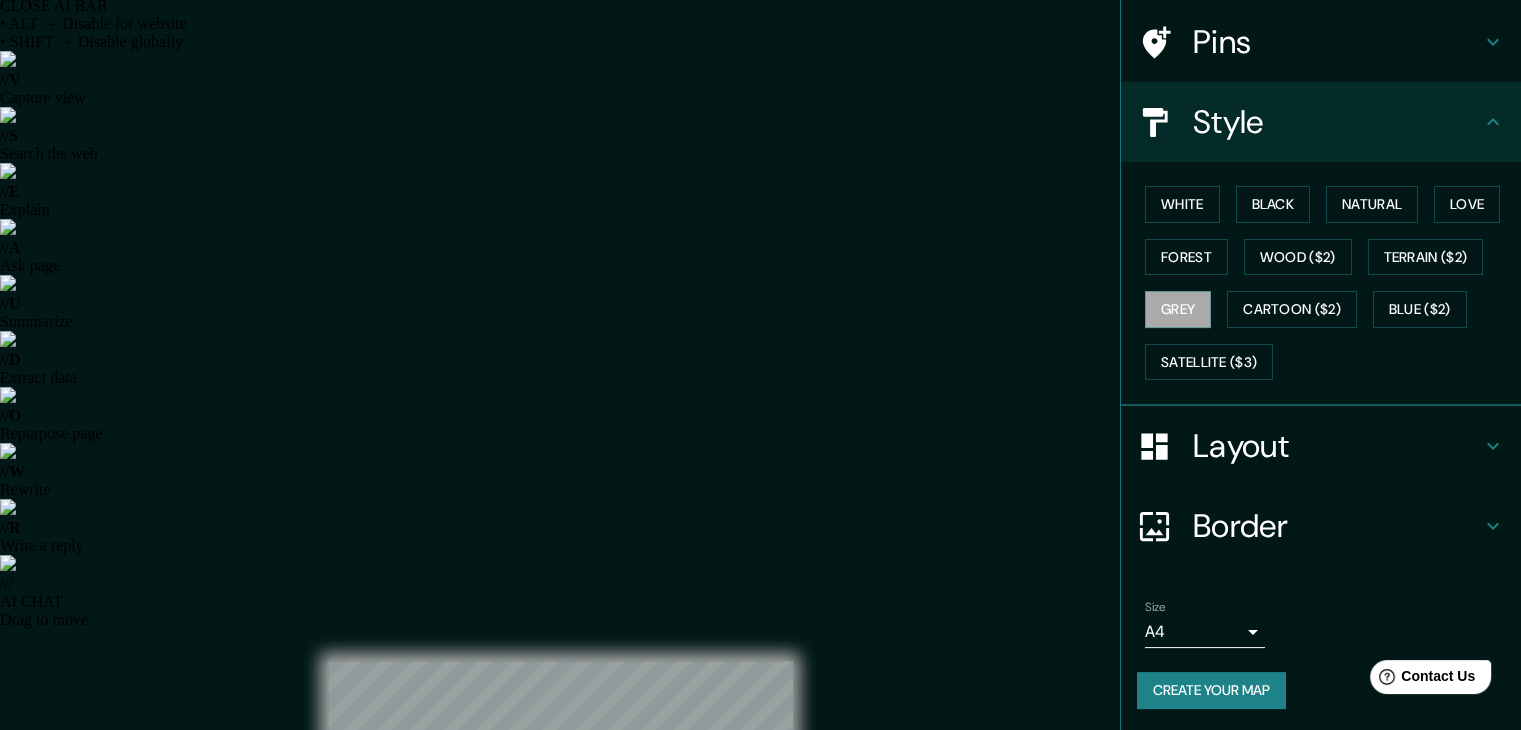 click on "Layout" at bounding box center [1337, 446] 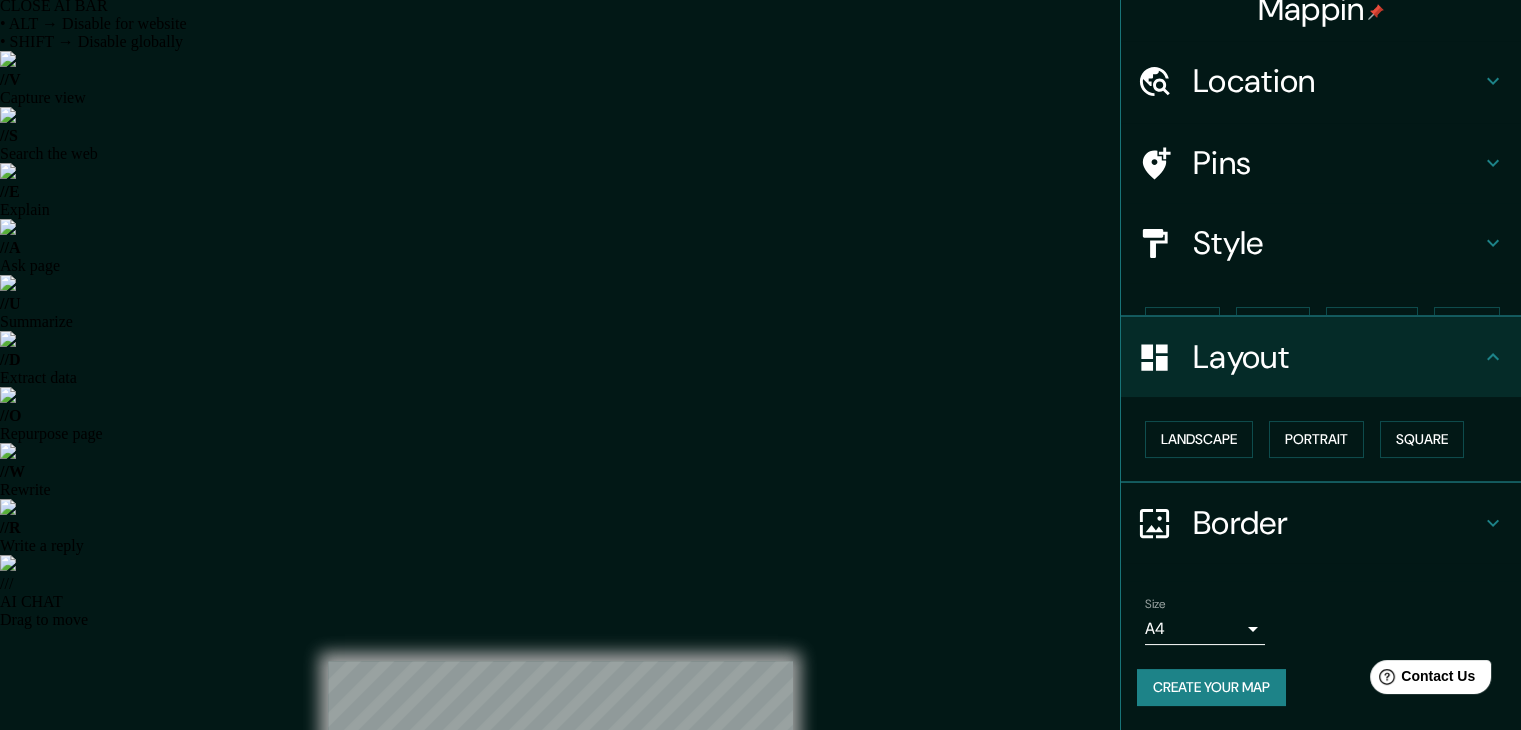 scroll, scrollTop: 0, scrollLeft: 0, axis: both 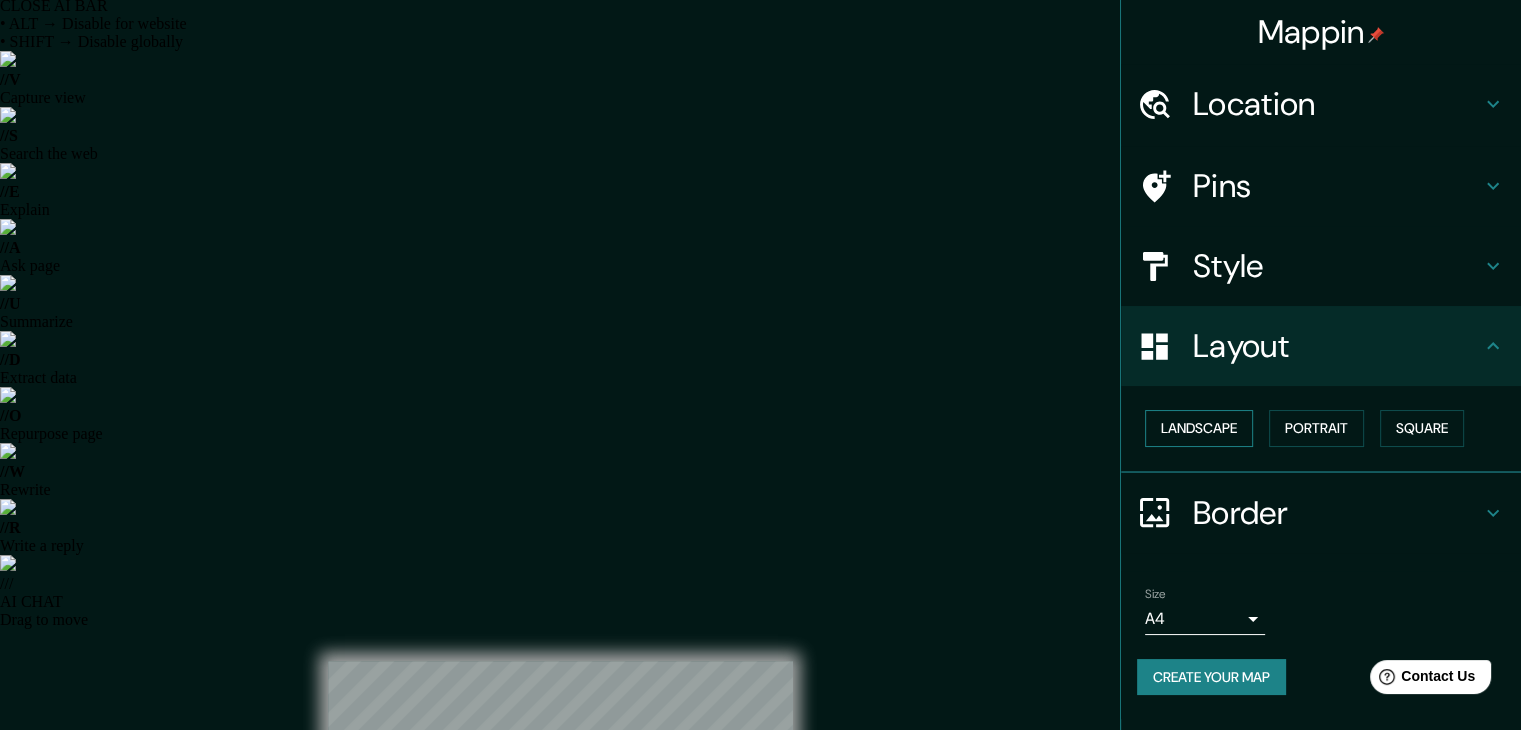 click on "Landscape" at bounding box center (1199, 428) 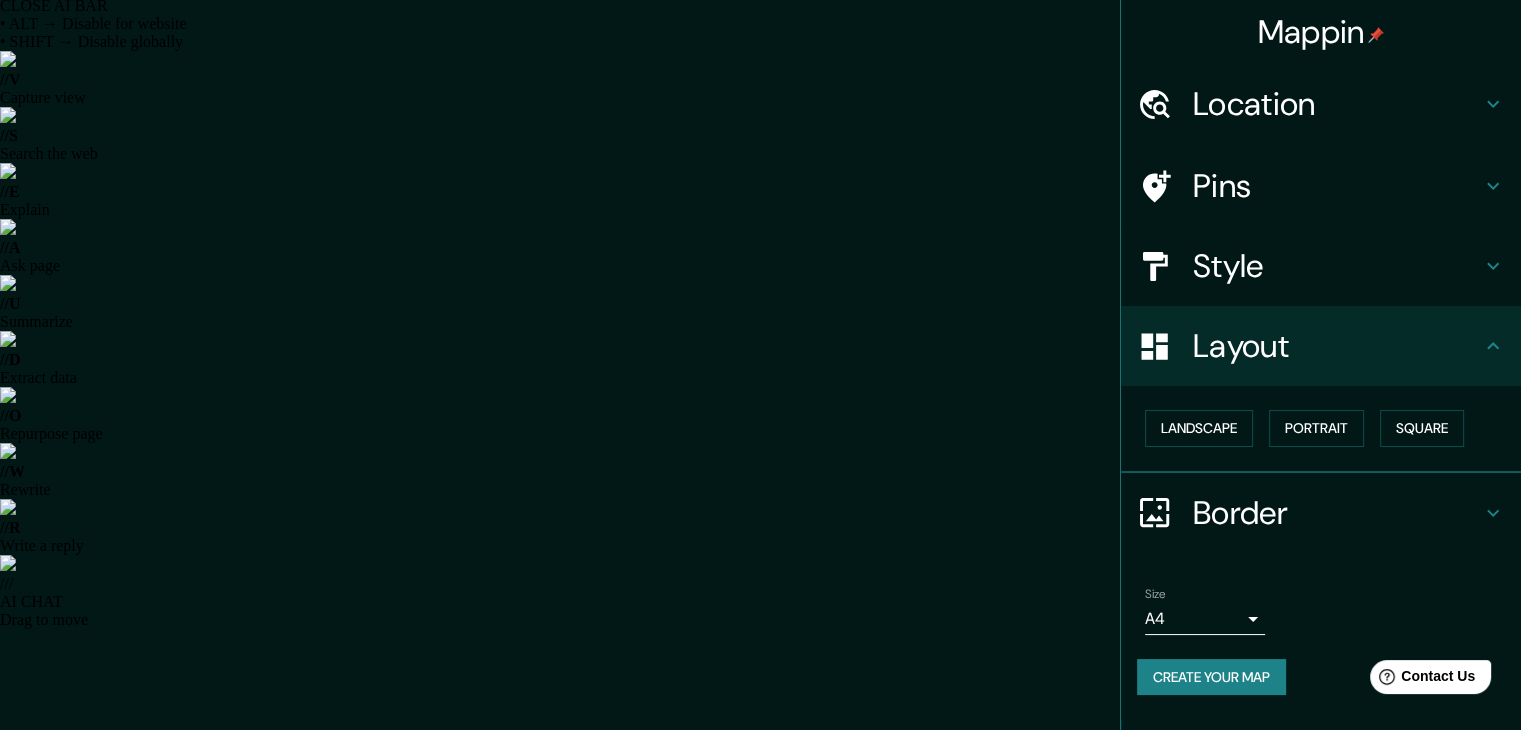 click on "Create your map" at bounding box center (1211, 677) 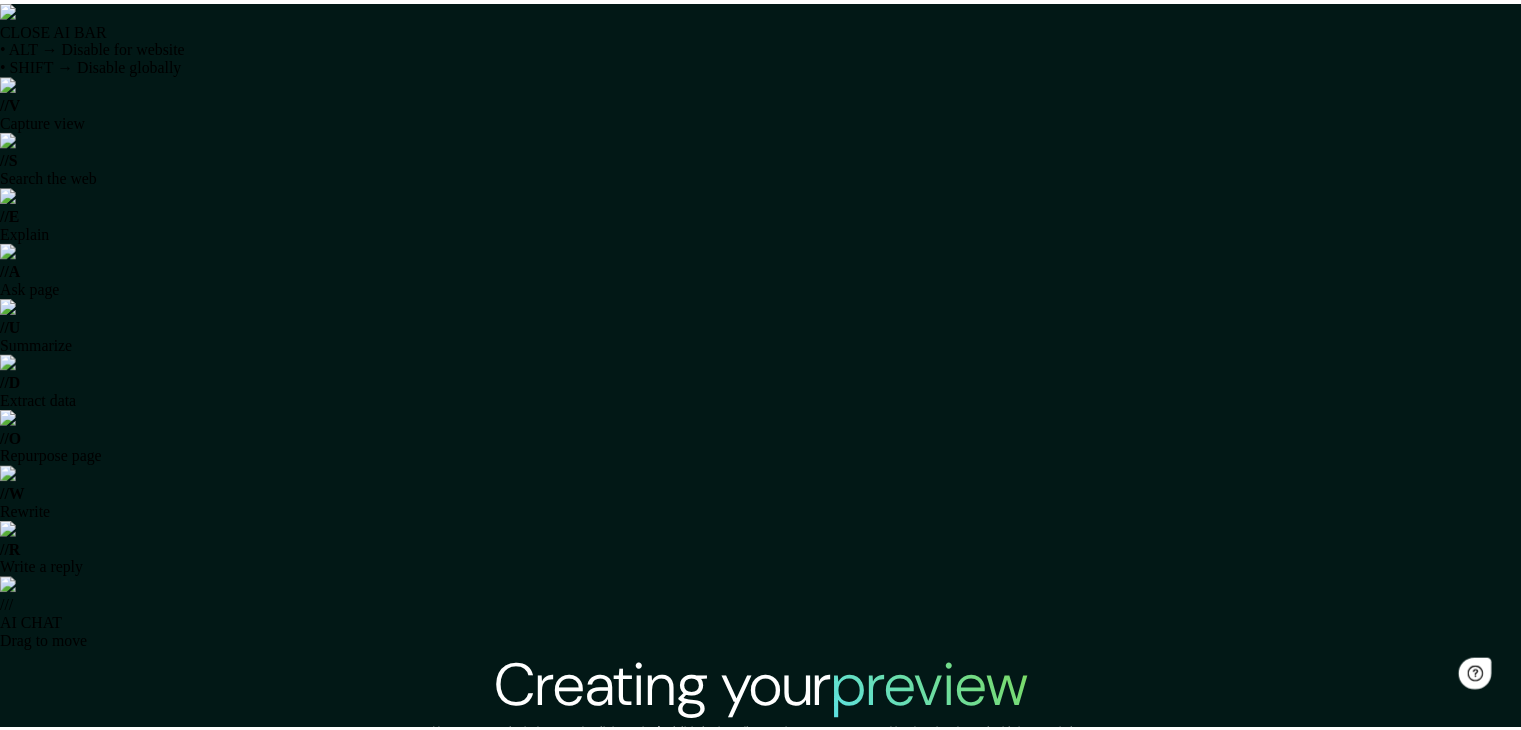 scroll, scrollTop: 0, scrollLeft: 0, axis: both 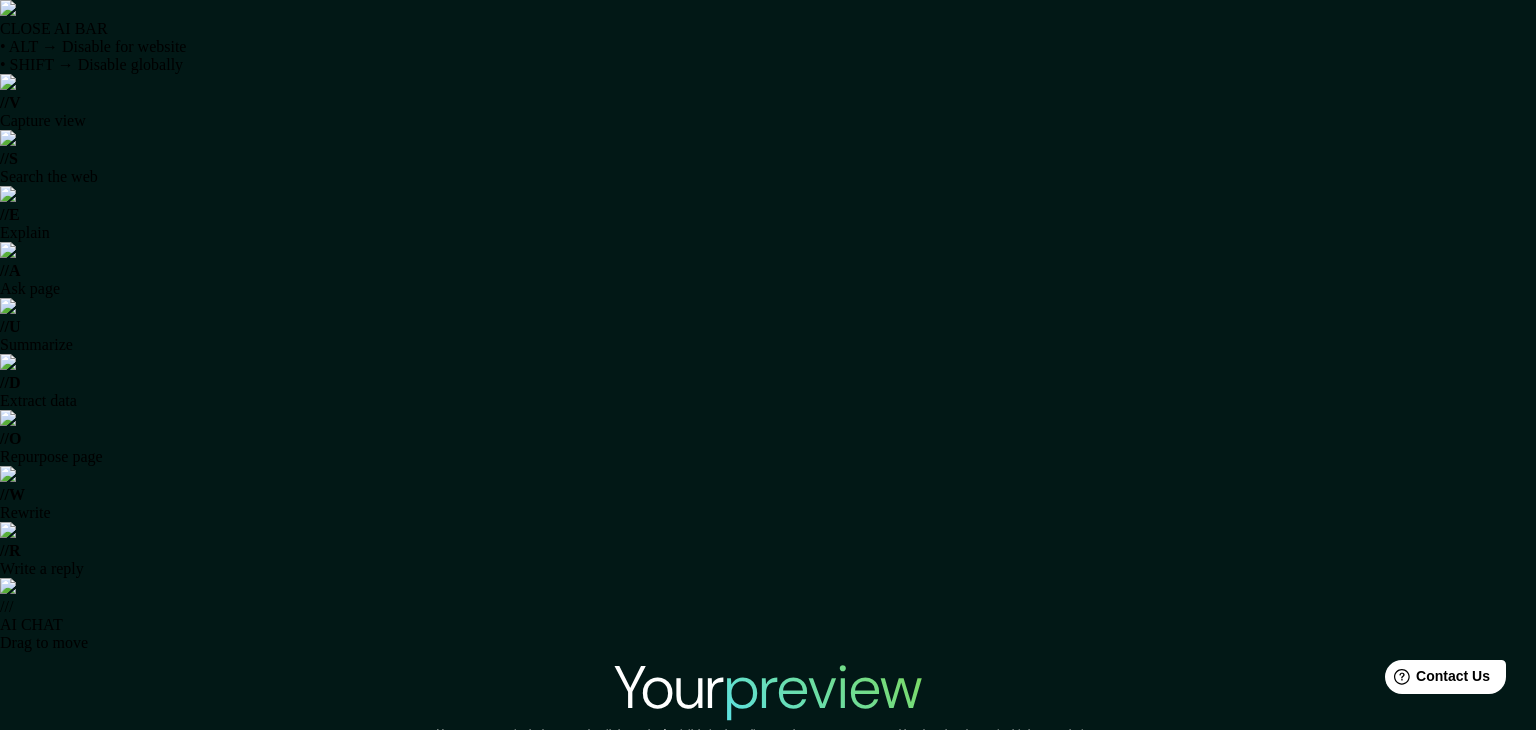 click on "View high quality map" at bounding box center [768, 1123] 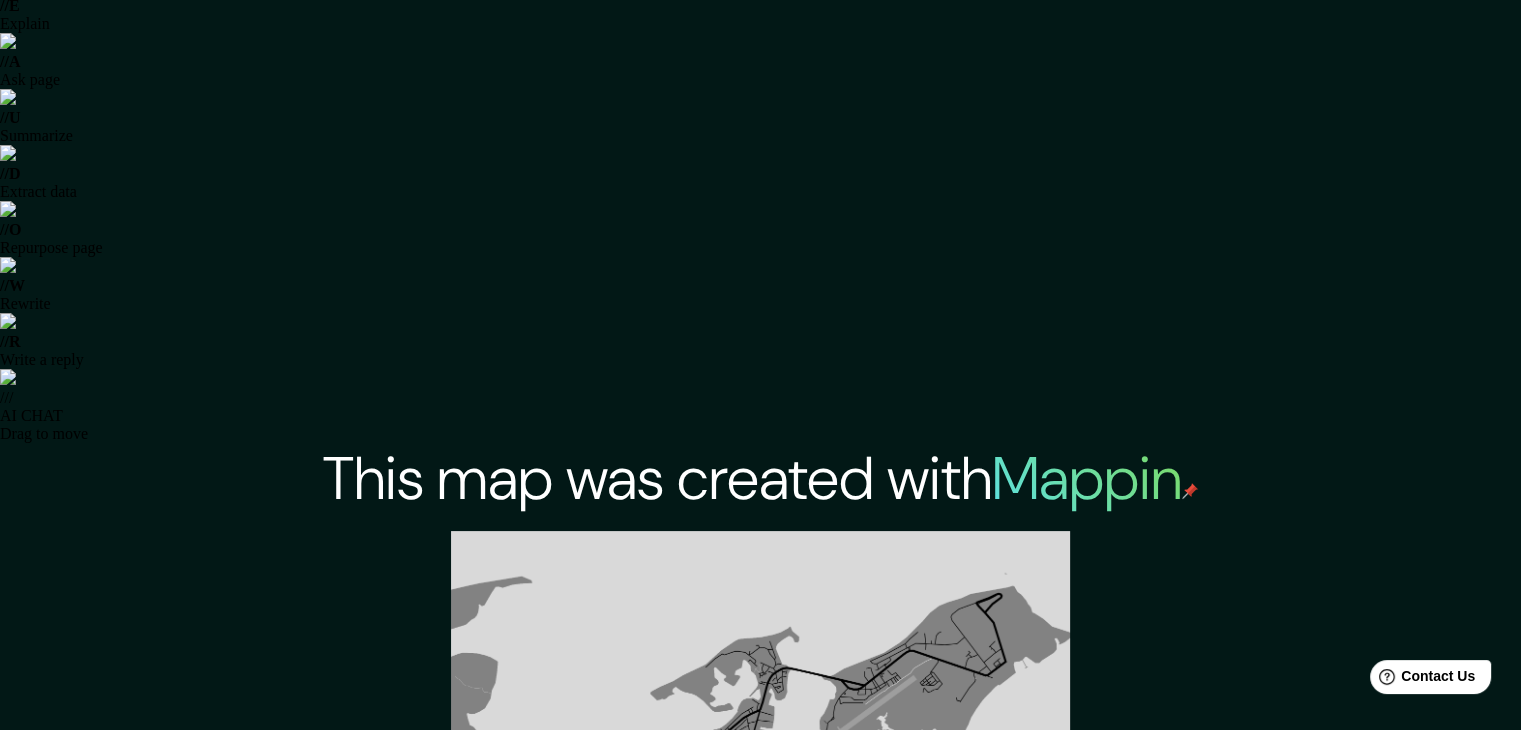 scroll, scrollTop: 0, scrollLeft: 0, axis: both 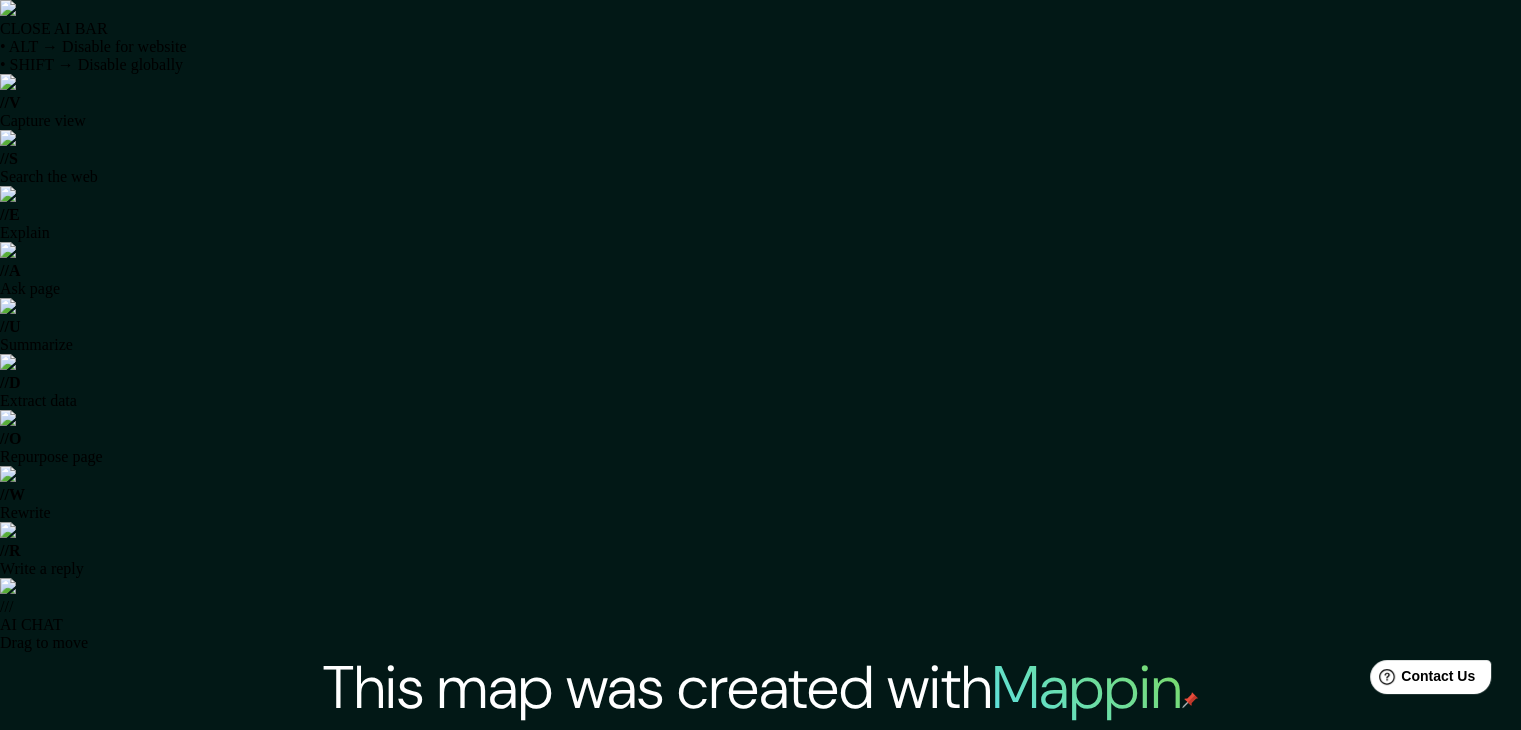 click on "View High-Resolution Map" at bounding box center (673, 1216) 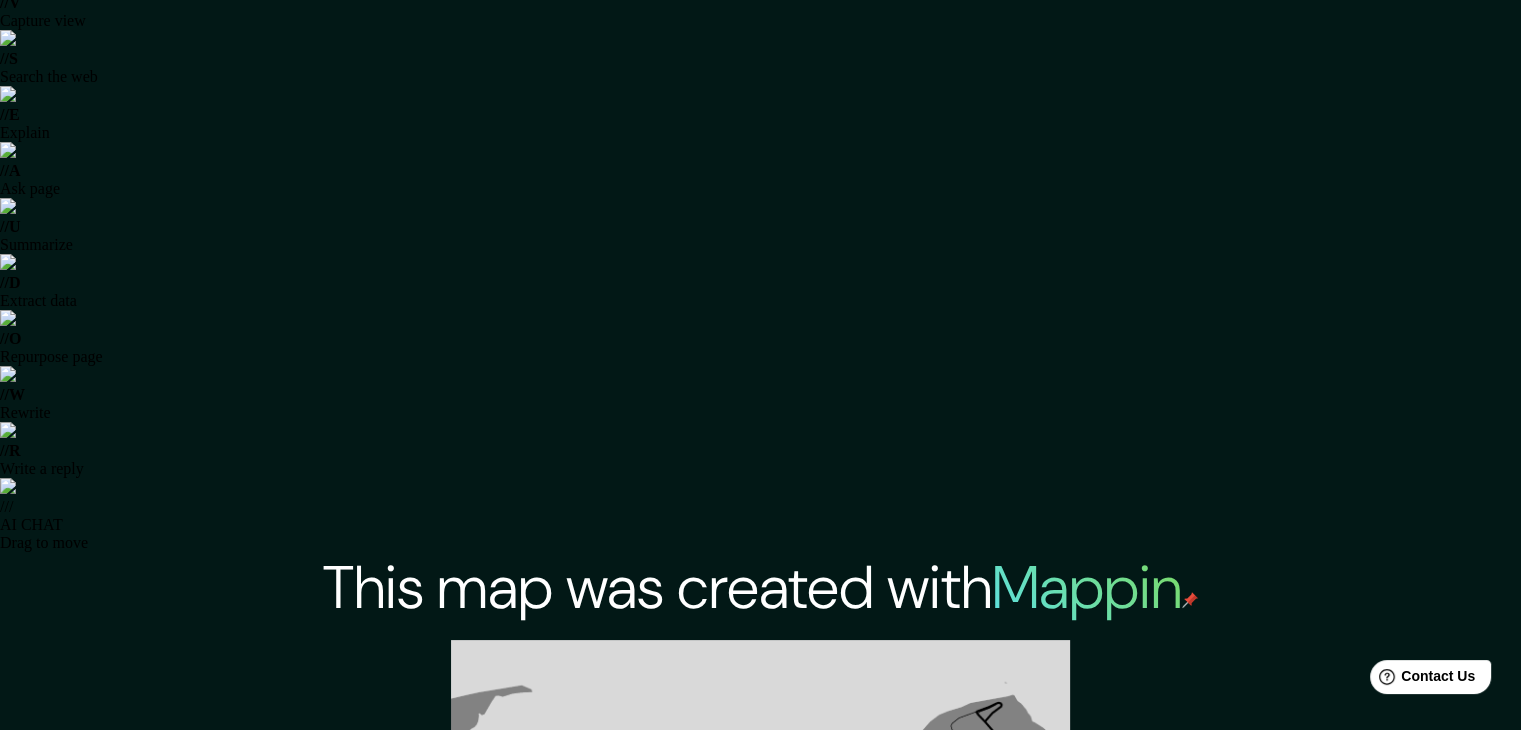 scroll, scrollTop: 200, scrollLeft: 0, axis: vertical 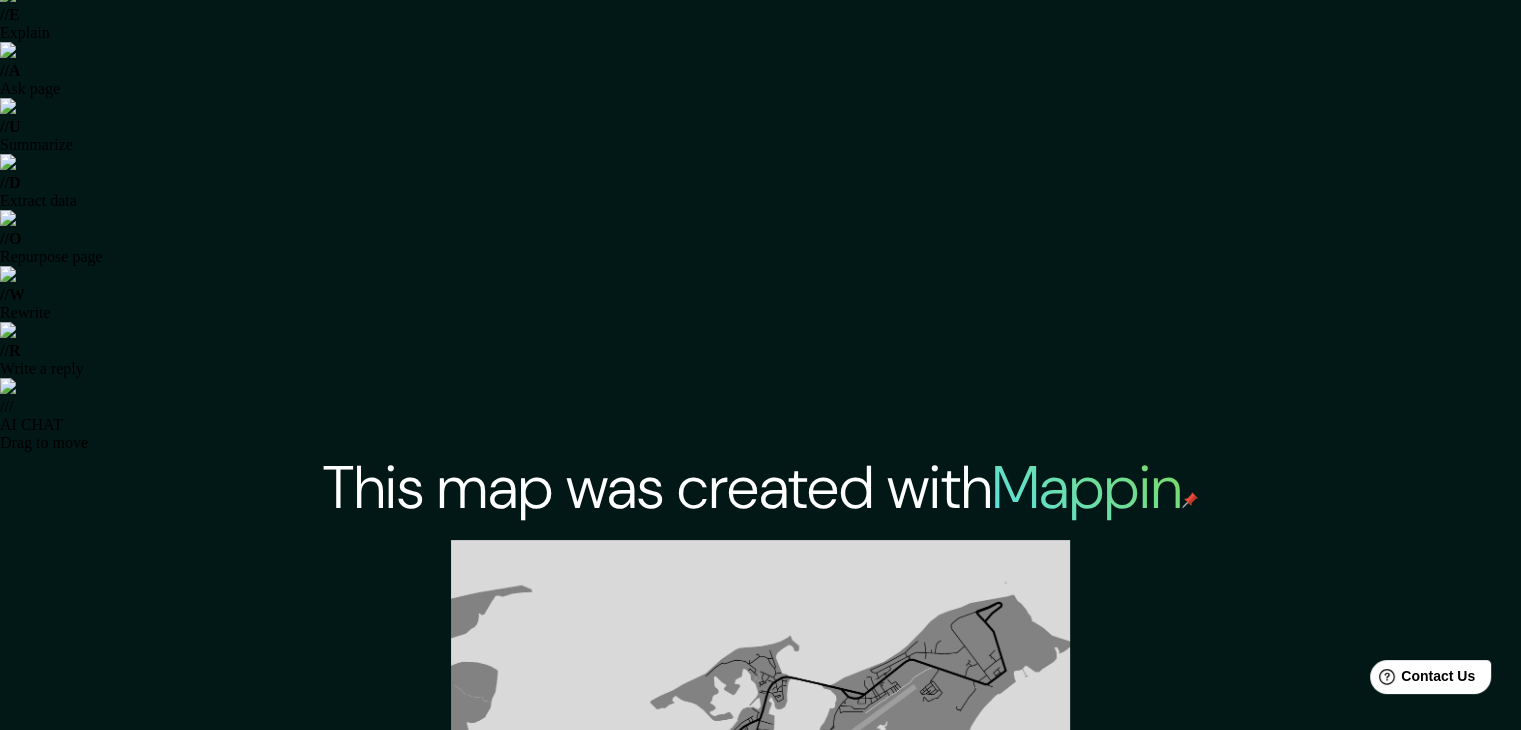 click on "Go to homepage" at bounding box center [879, 1016] 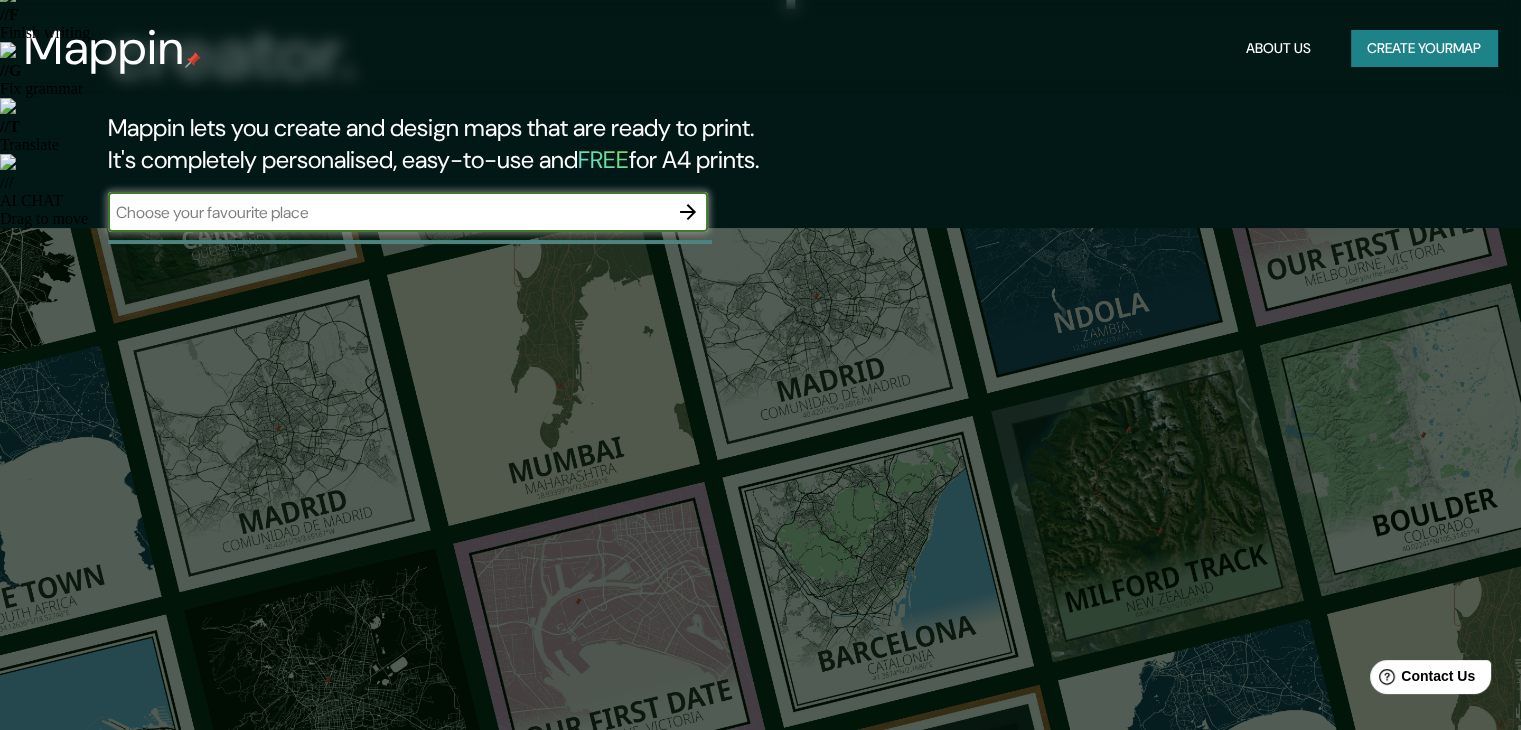 scroll, scrollTop: 100, scrollLeft: 0, axis: vertical 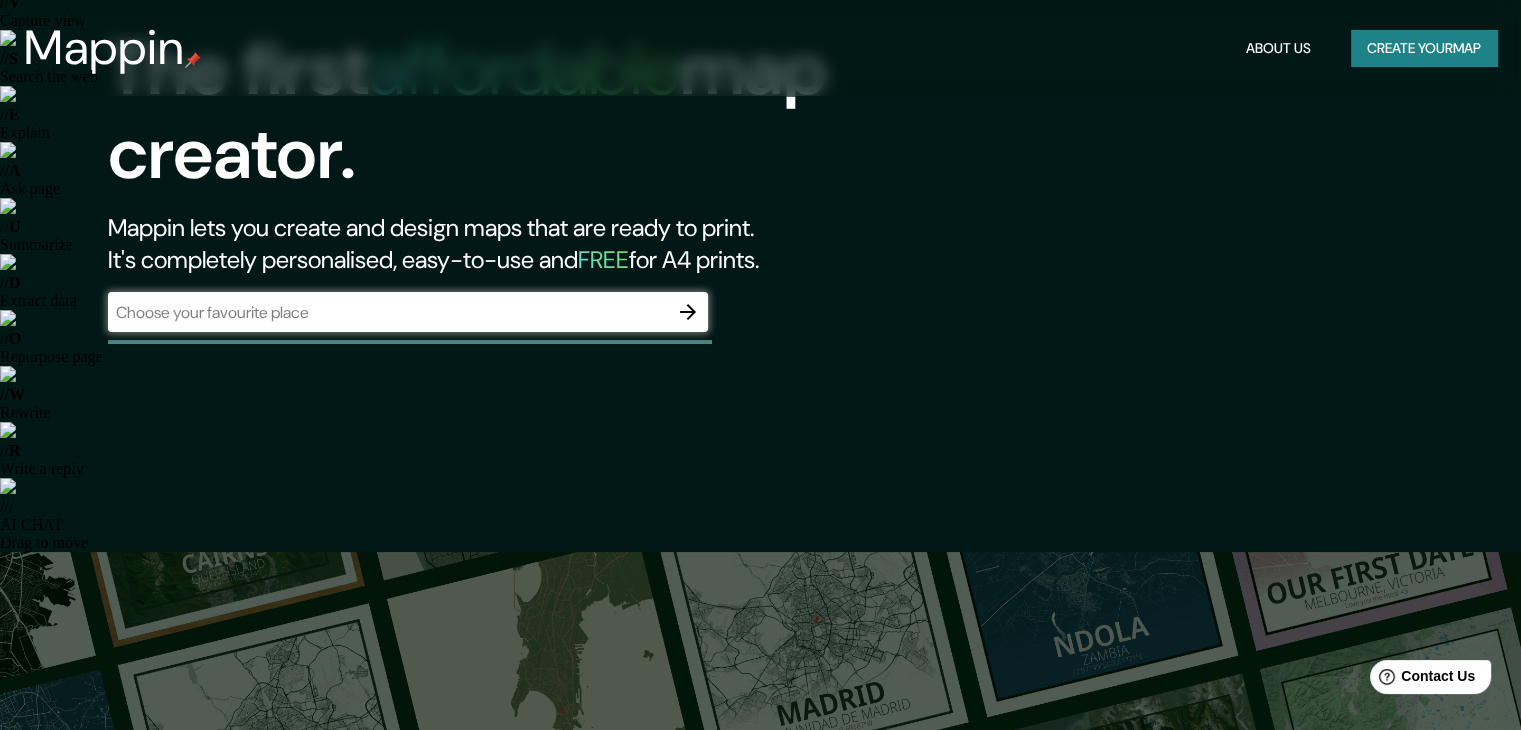 drag, startPoint x: 629, startPoint y: 295, endPoint x: 643, endPoint y: 287, distance: 16.124516 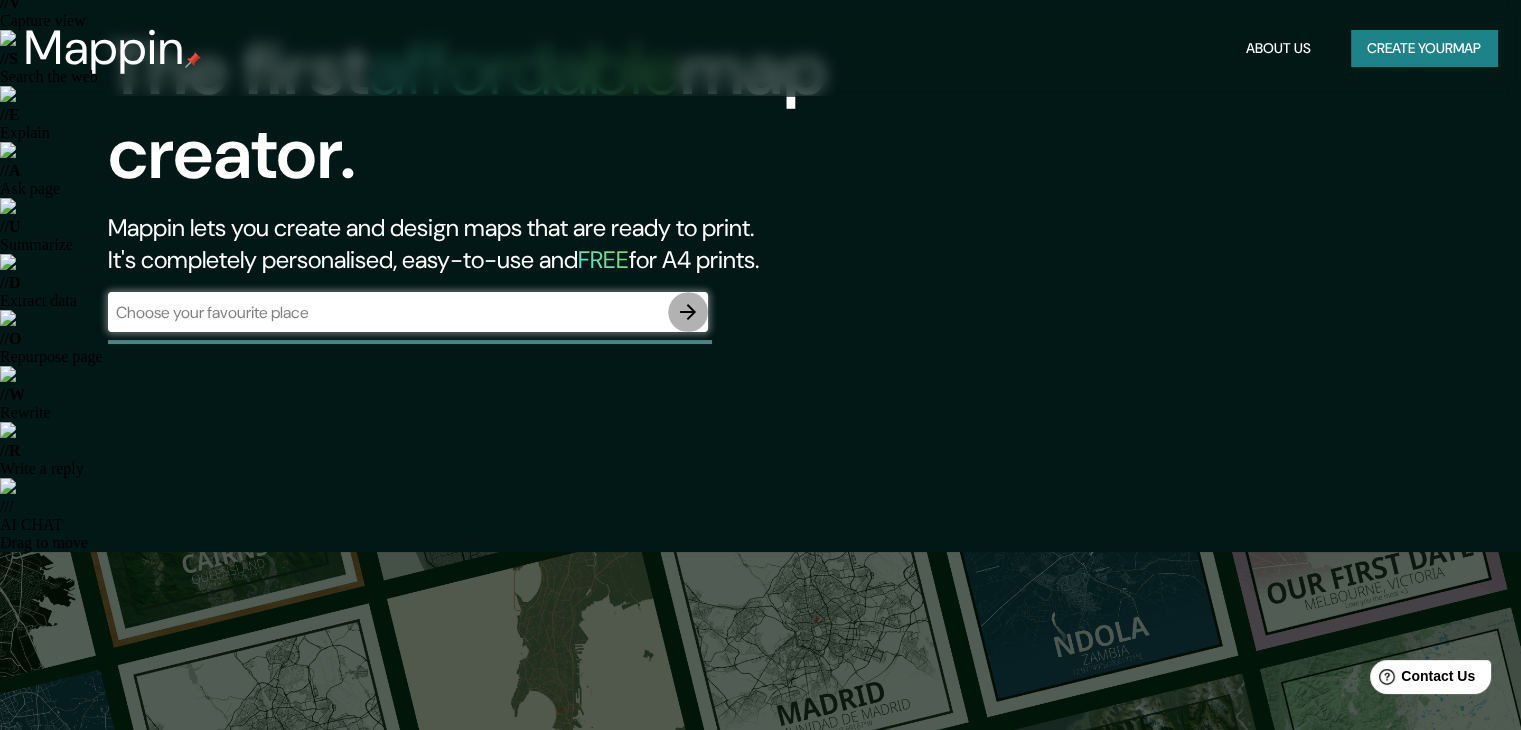 click 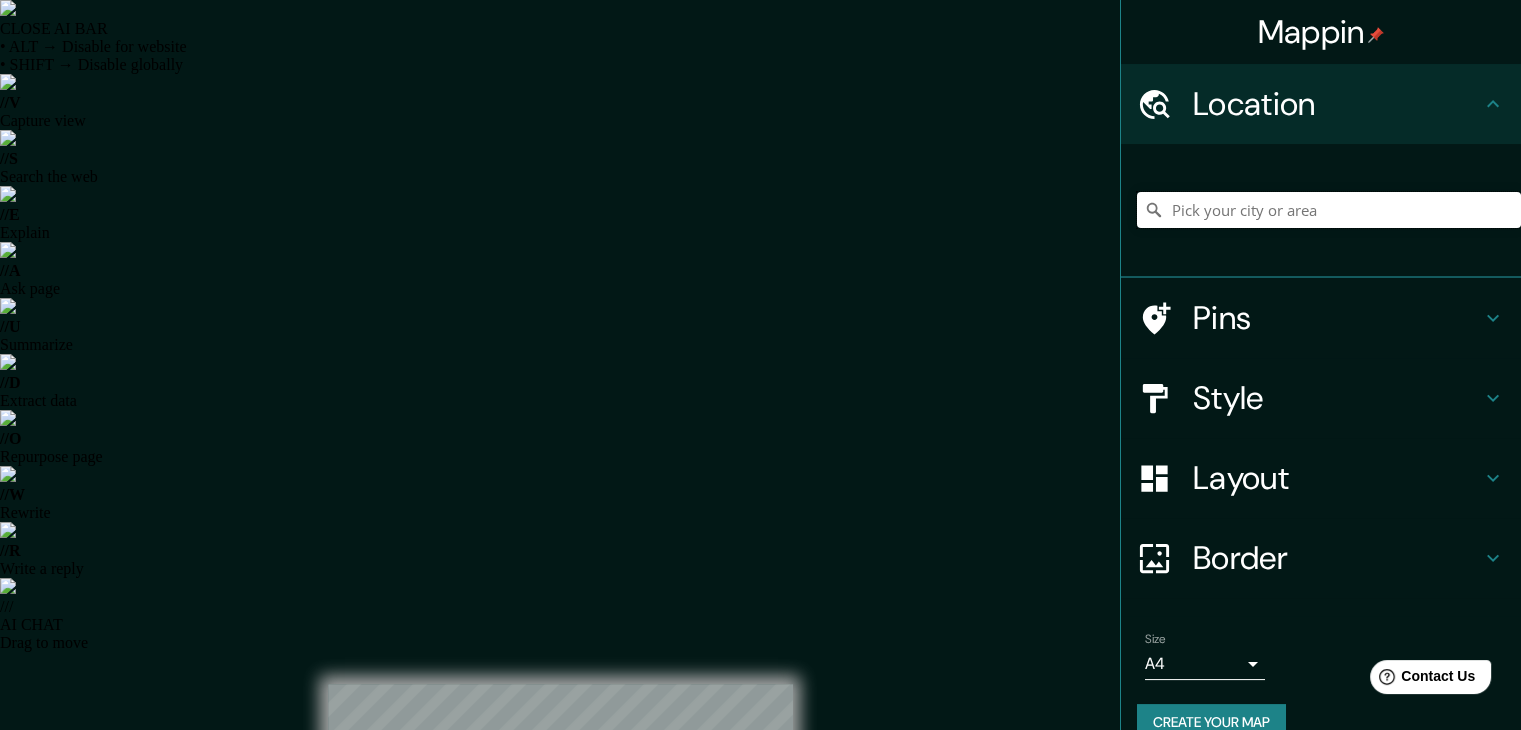 click at bounding box center [1329, 210] 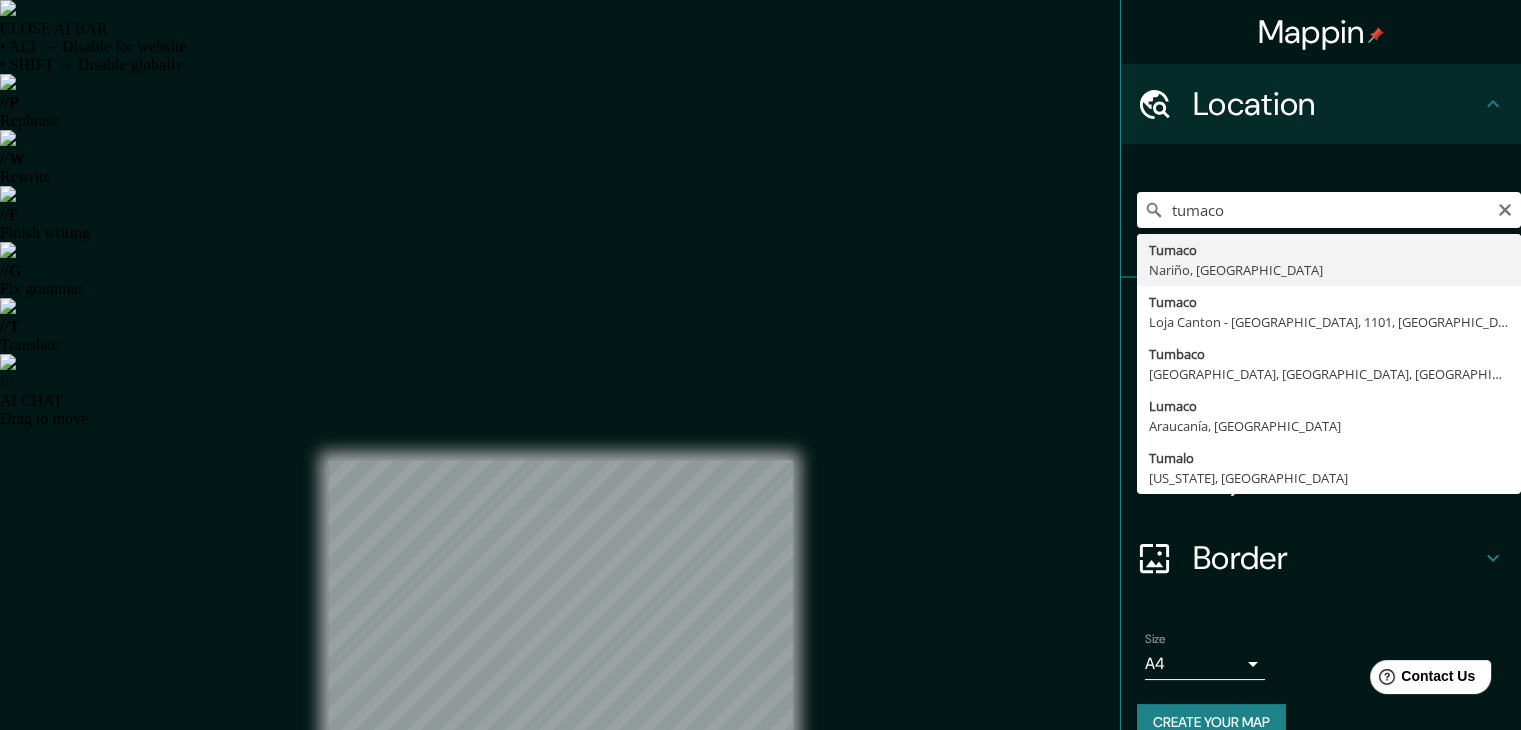 type on "Tumaco, Nariño, Colombia" 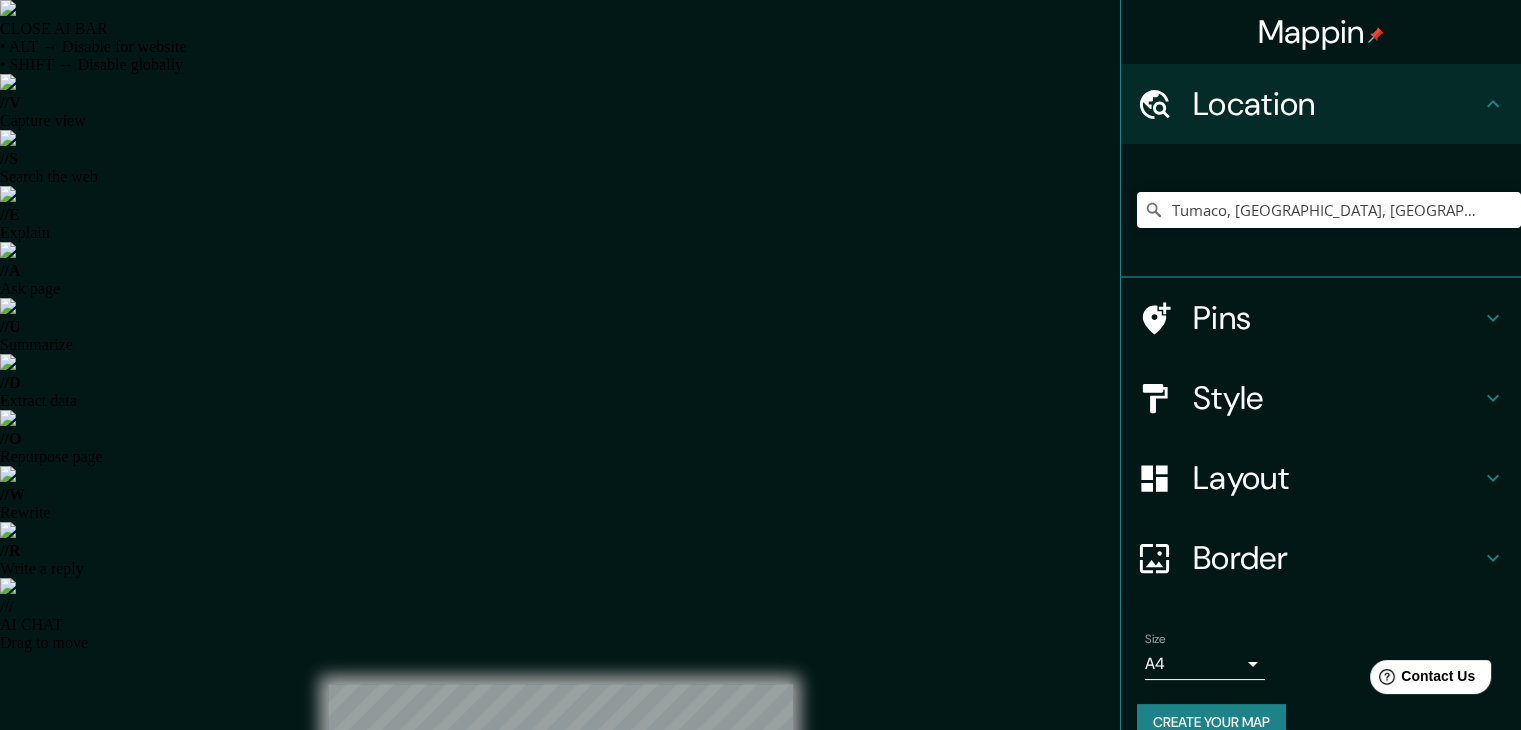 click on "Style" at bounding box center [1337, 398] 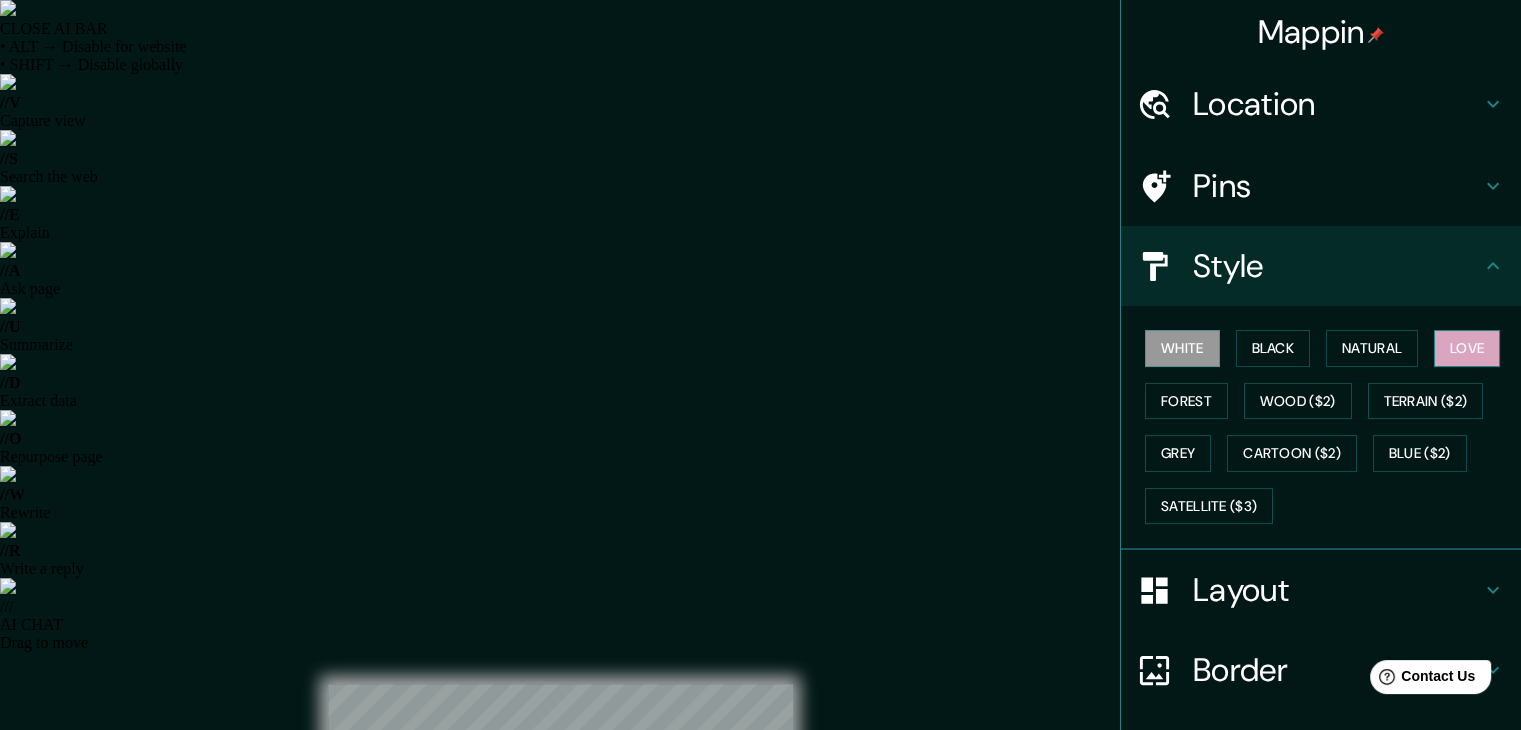 click on "Love" at bounding box center (1467, 348) 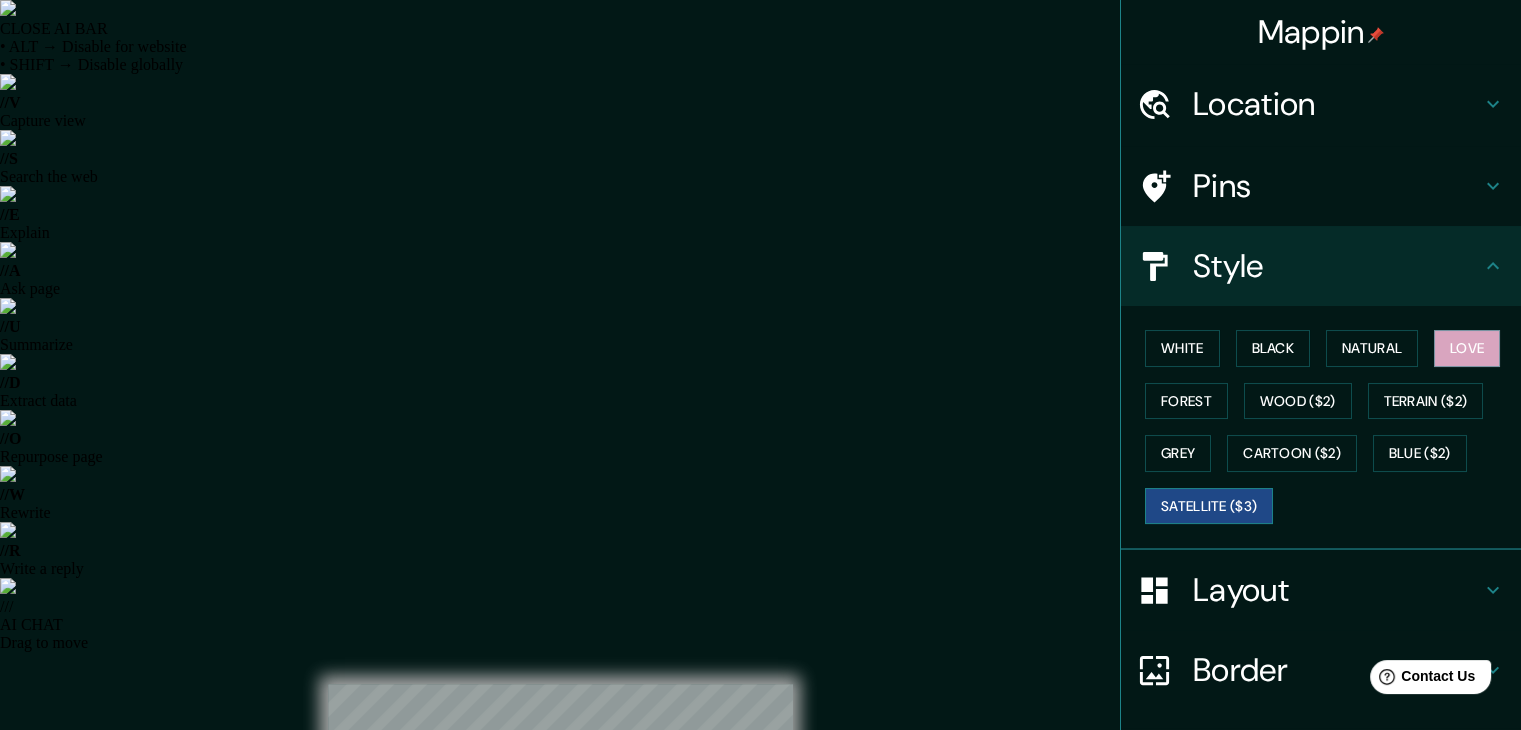 click on "Satellite ($3)" at bounding box center (1209, 506) 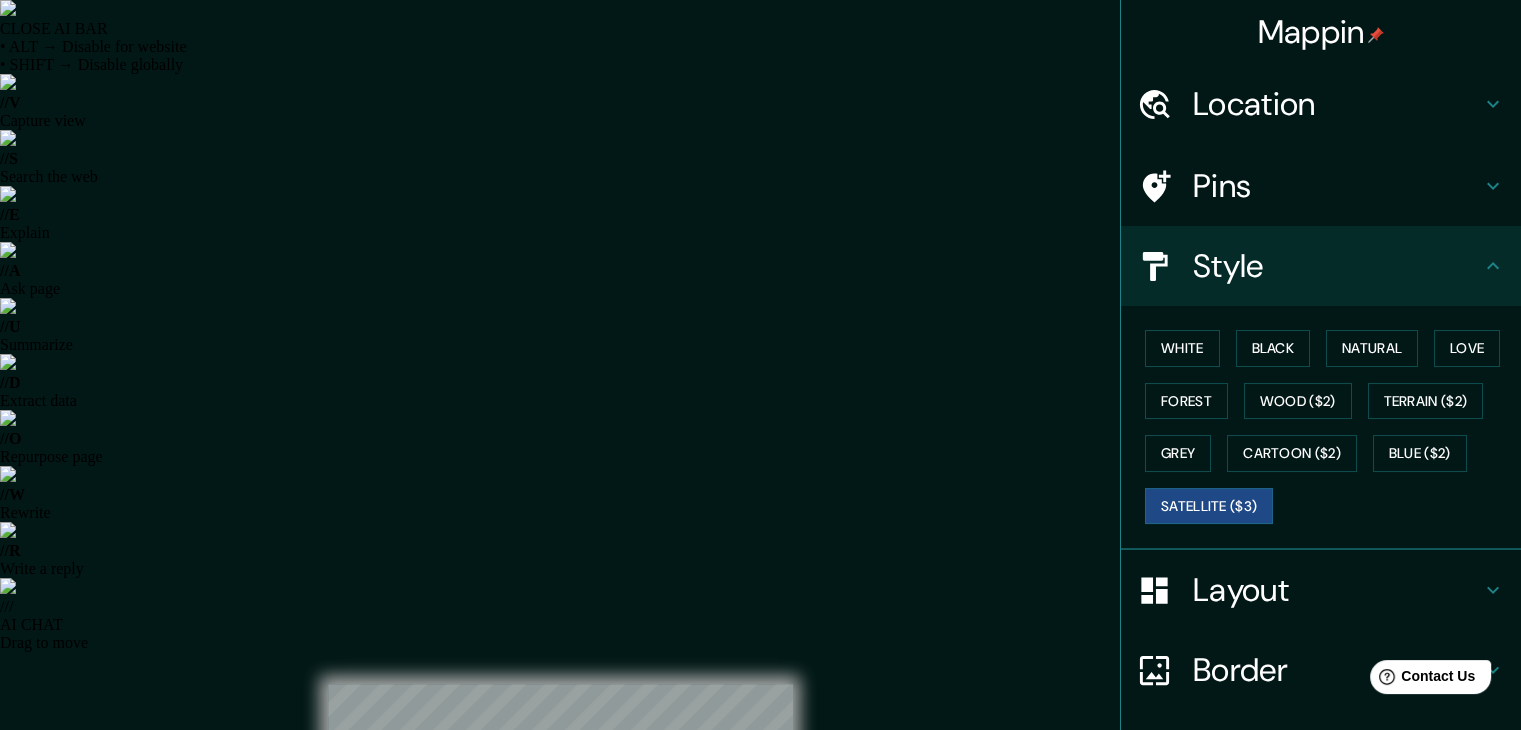 scroll, scrollTop: 100, scrollLeft: 0, axis: vertical 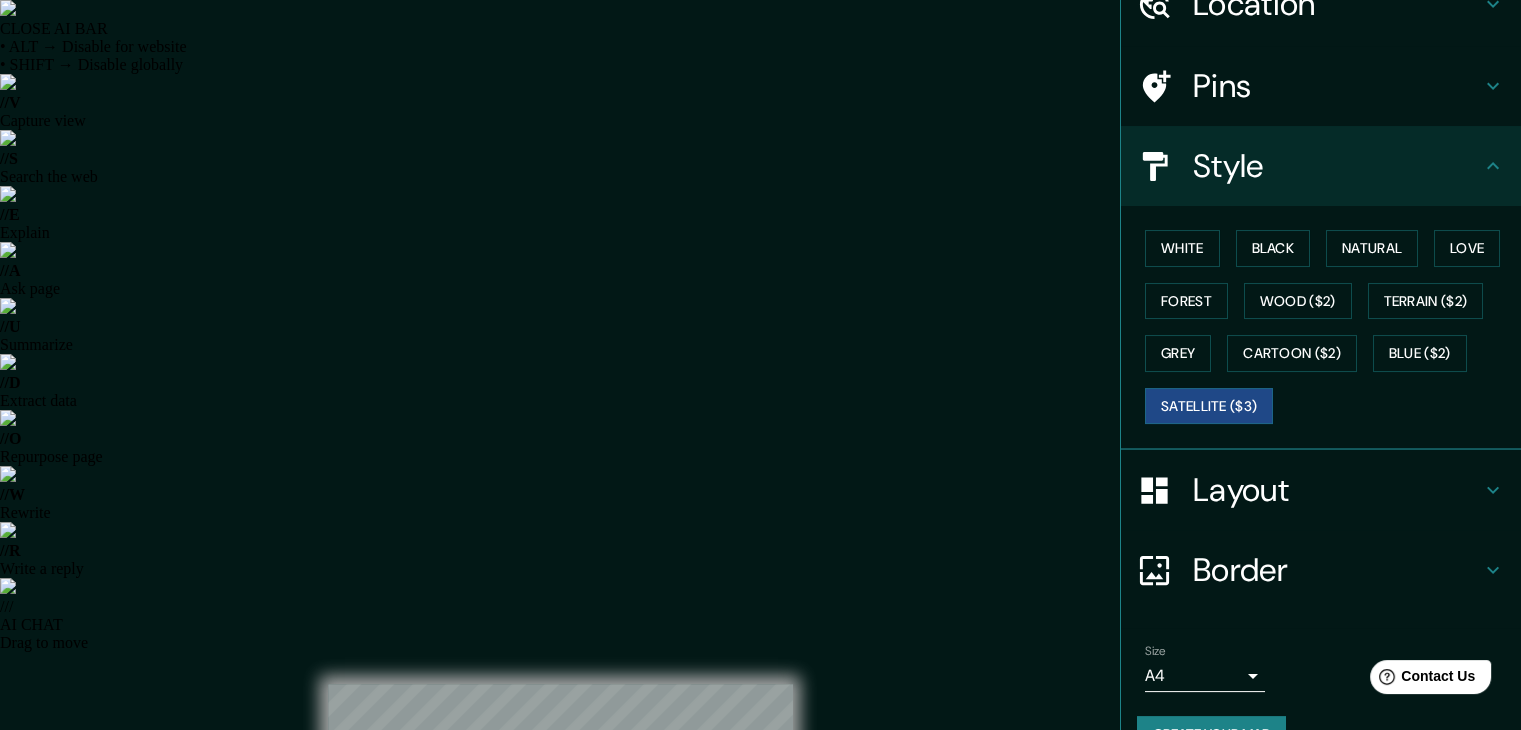 click on "Pins" at bounding box center [1337, 86] 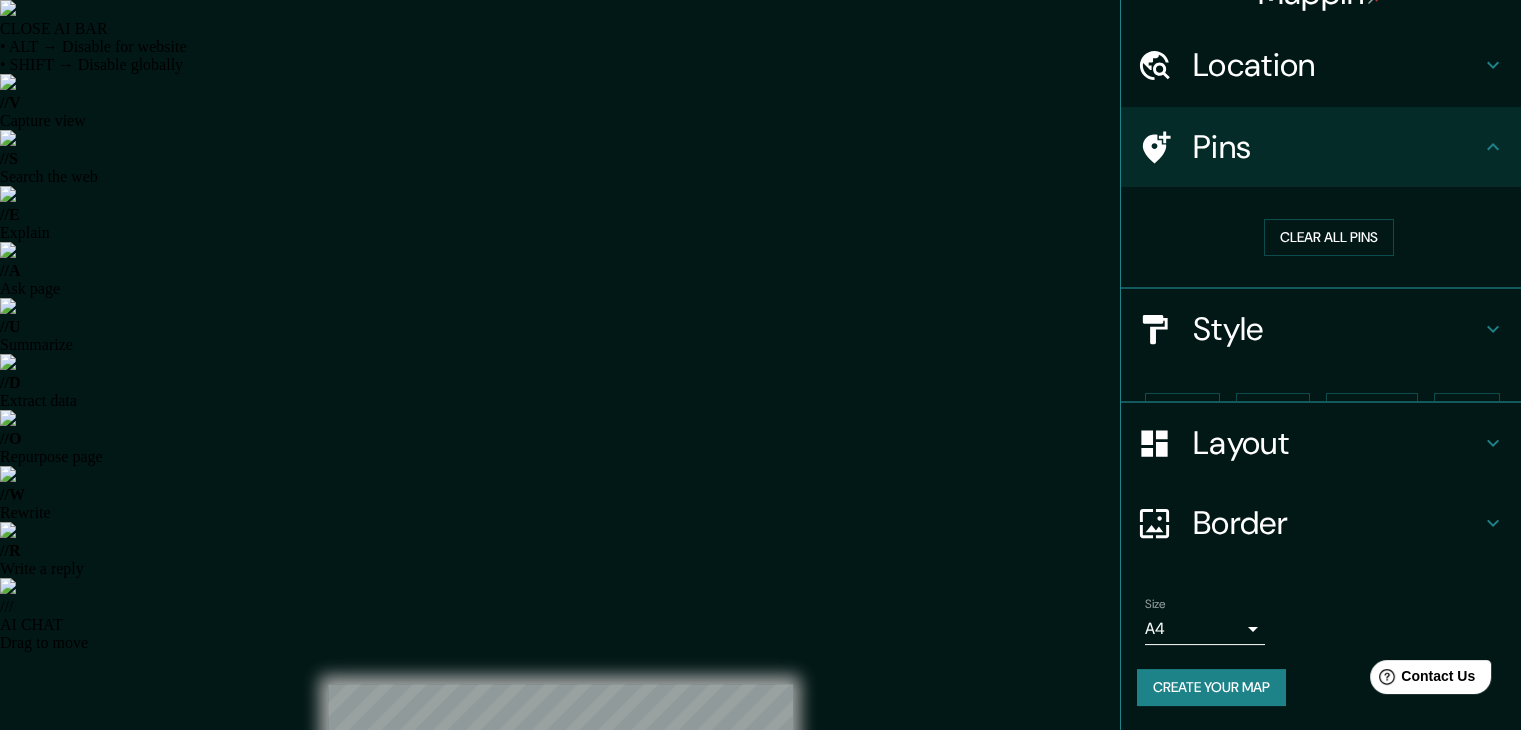 scroll, scrollTop: 4, scrollLeft: 0, axis: vertical 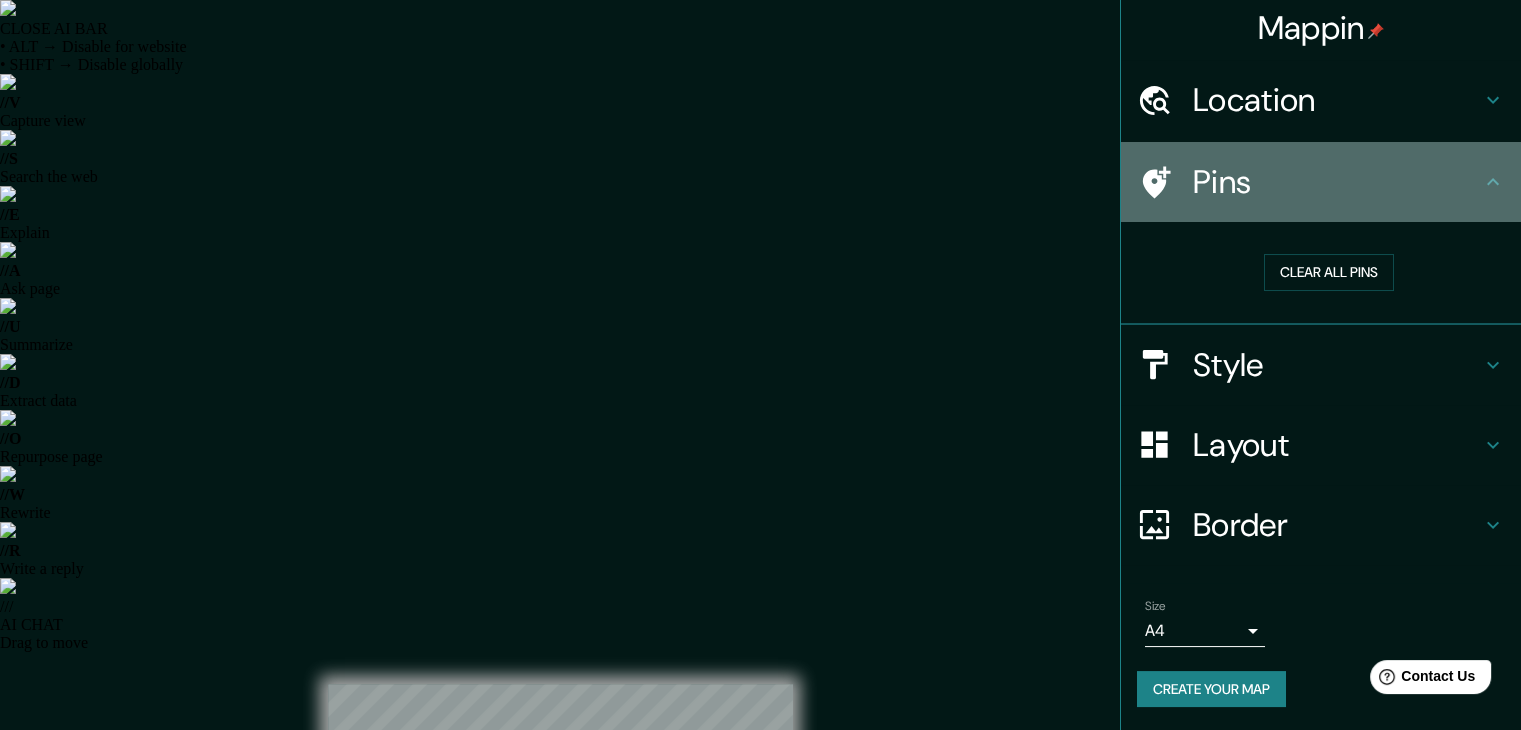 click on "Pins" at bounding box center [1337, 182] 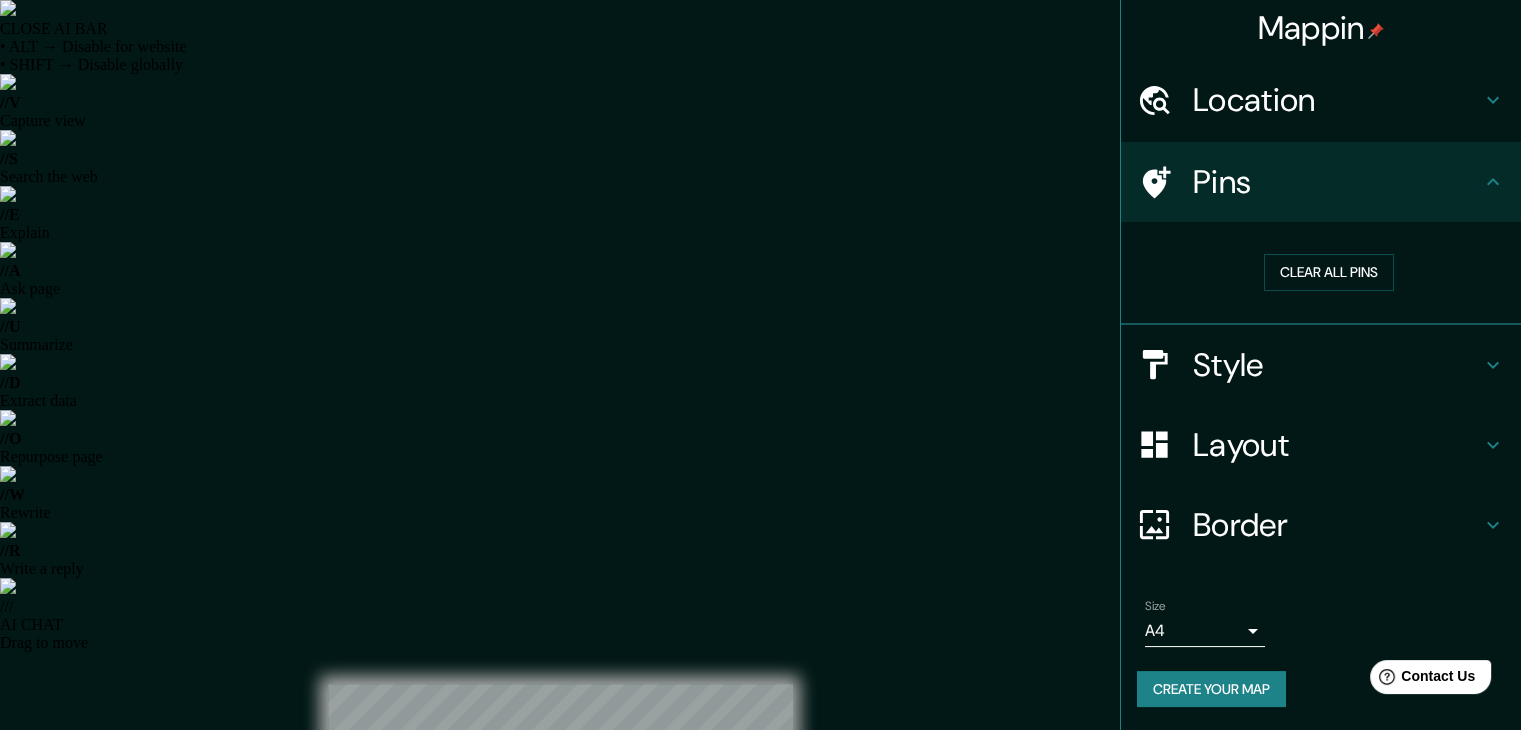 scroll, scrollTop: 23, scrollLeft: 0, axis: vertical 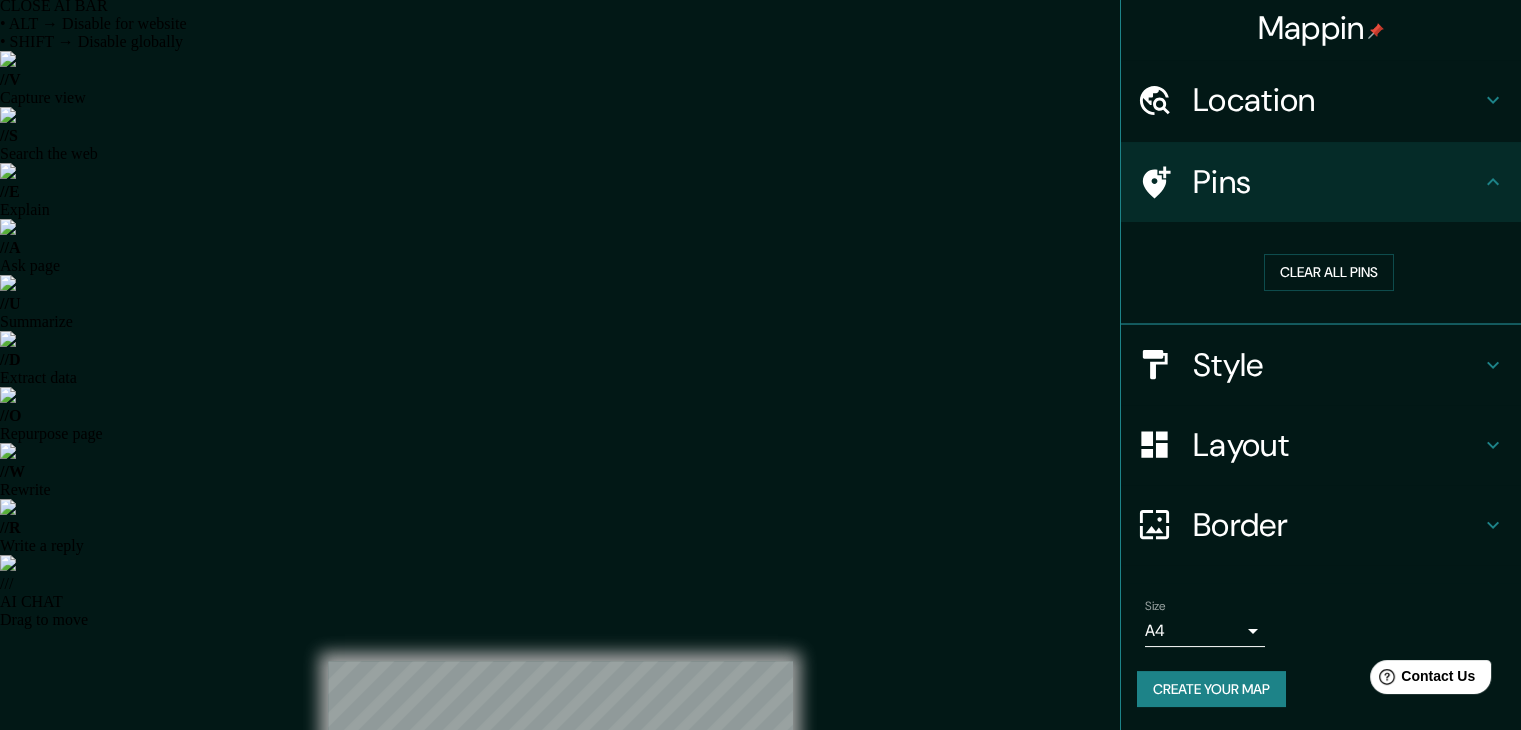 click on "Border" at bounding box center [1337, 525] 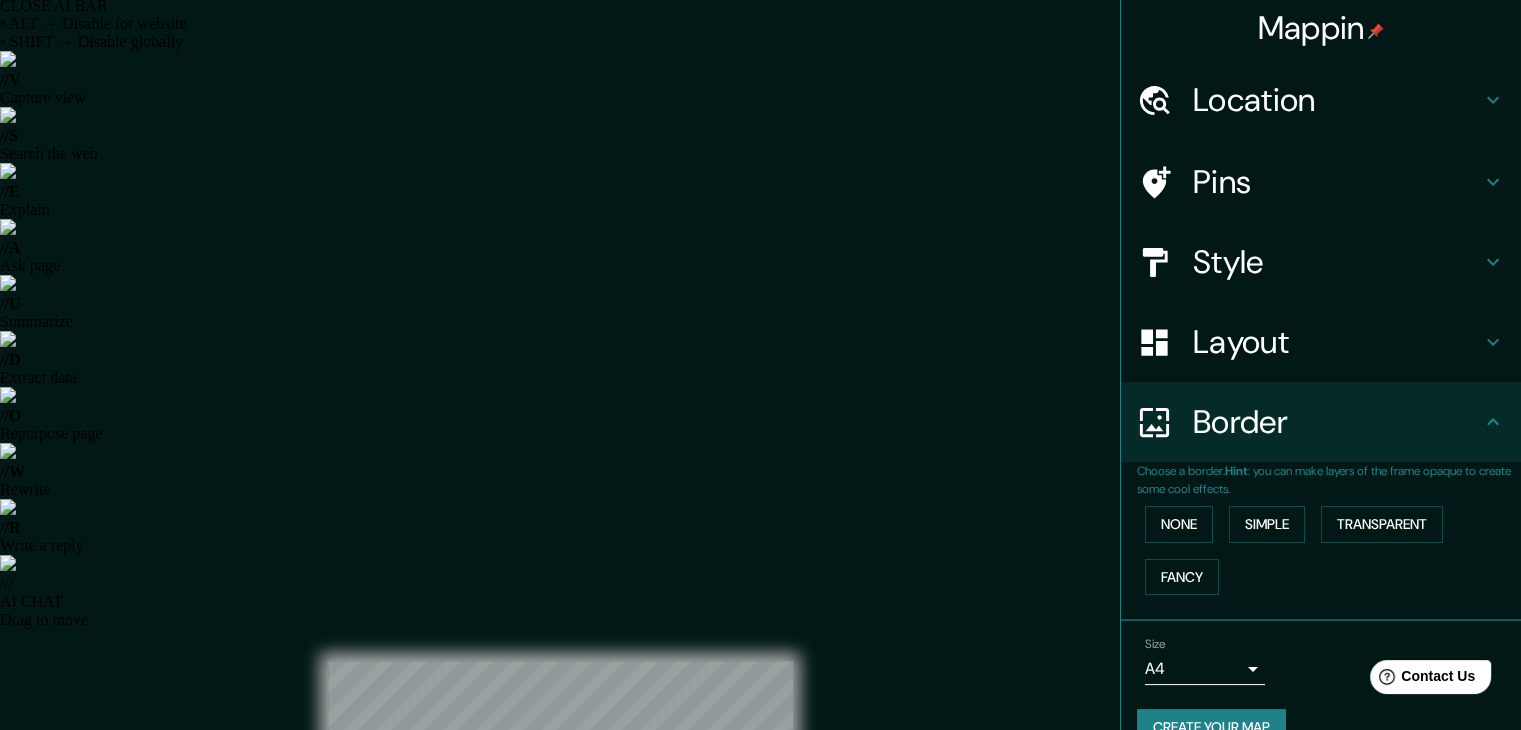 scroll, scrollTop: 42, scrollLeft: 0, axis: vertical 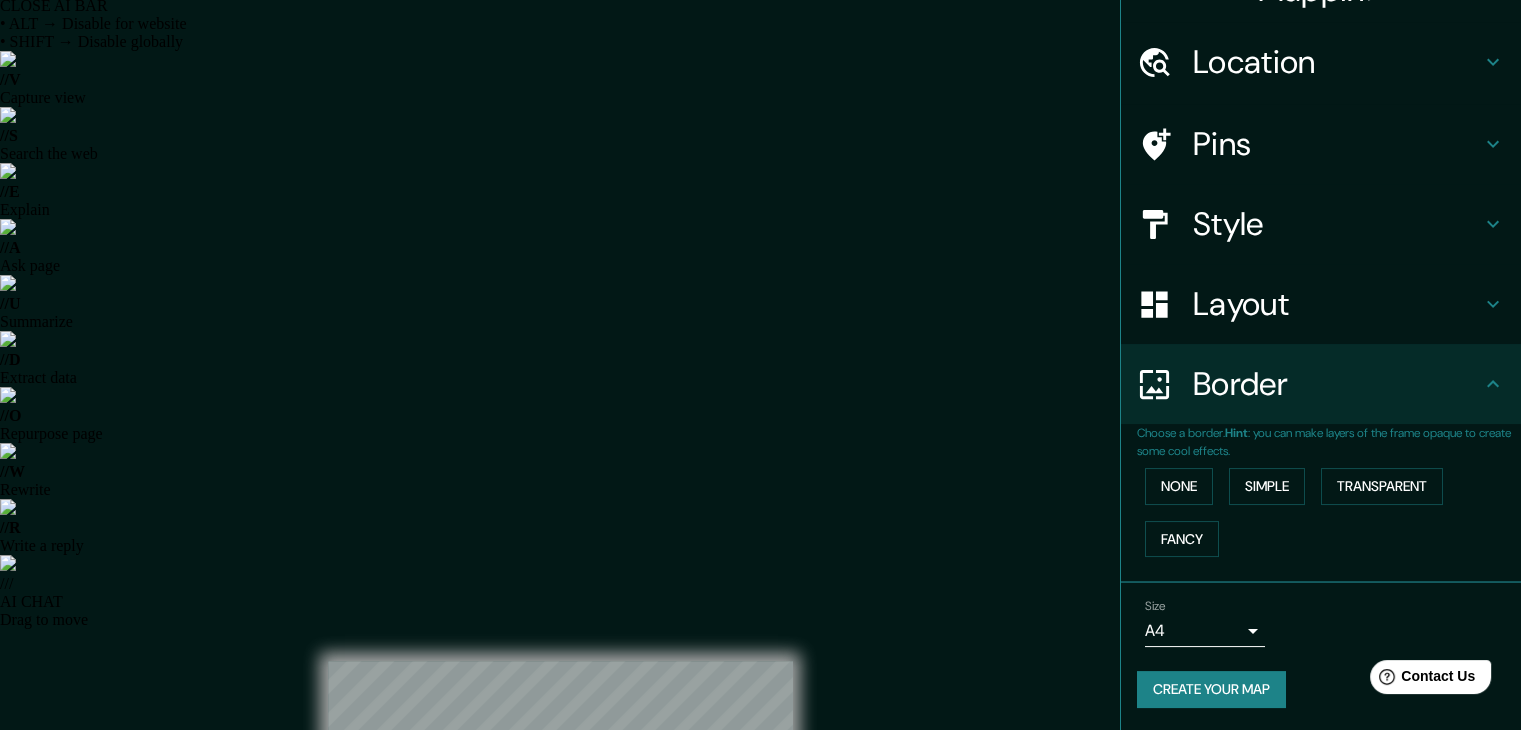 click on "Layout" at bounding box center (1337, 304) 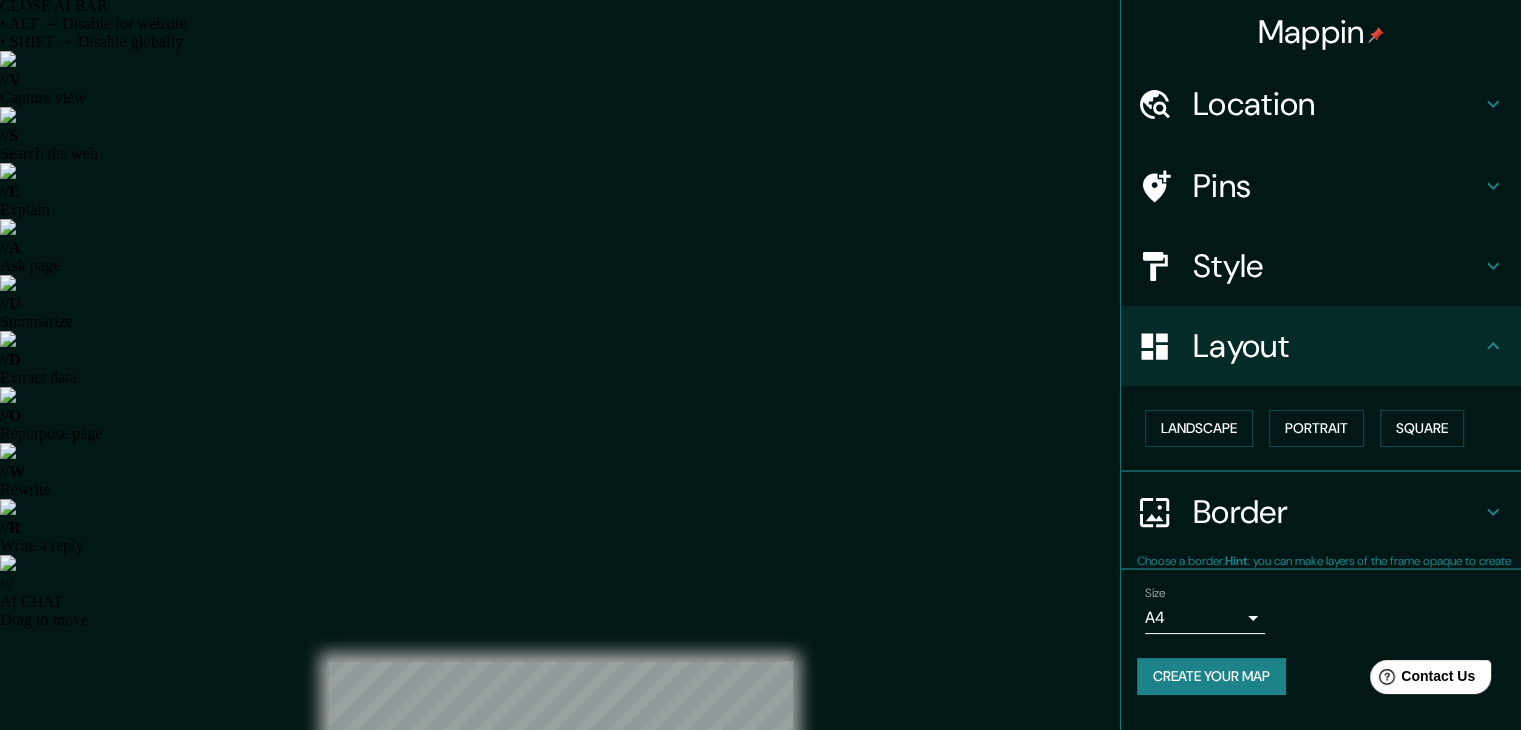 scroll, scrollTop: 0, scrollLeft: 0, axis: both 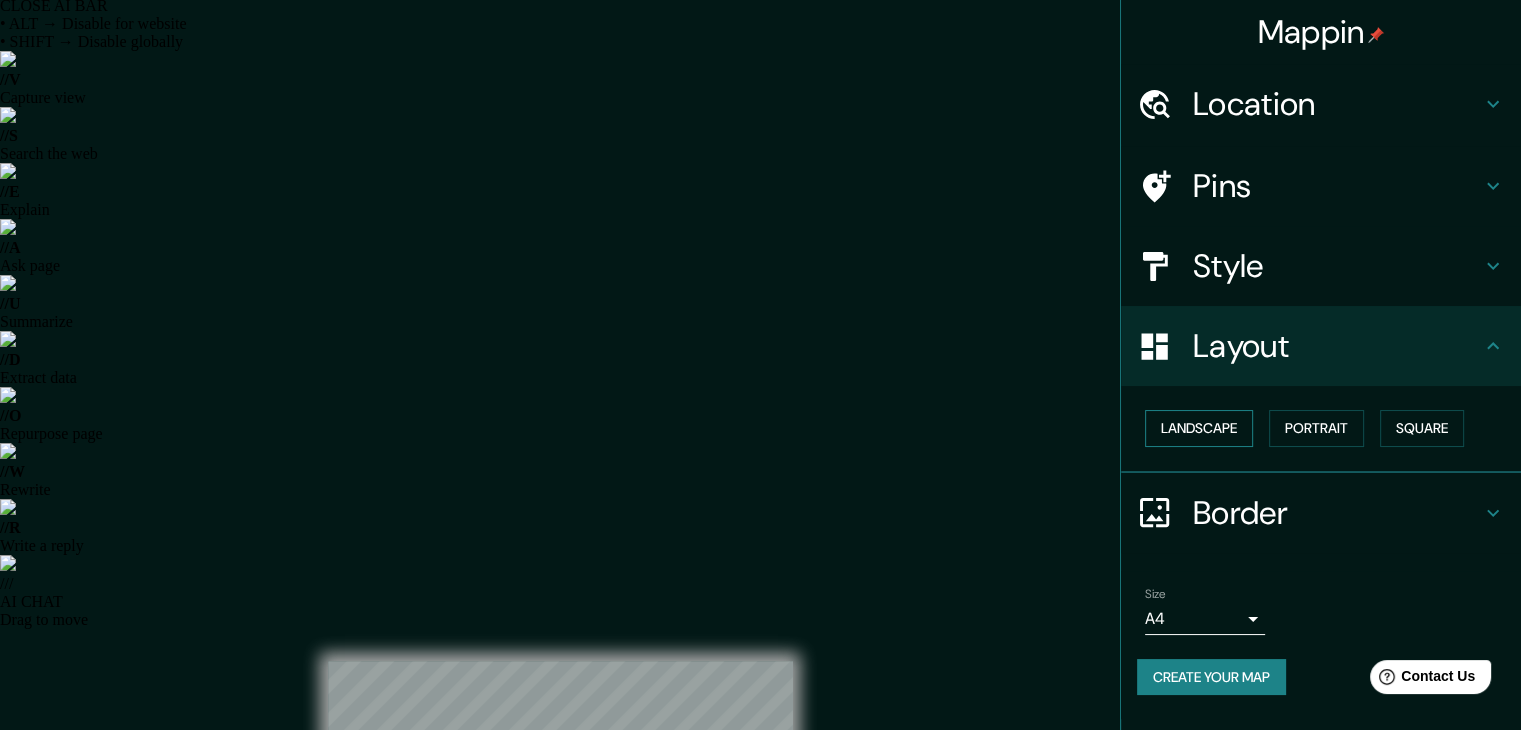 click on "Landscape" at bounding box center [1199, 428] 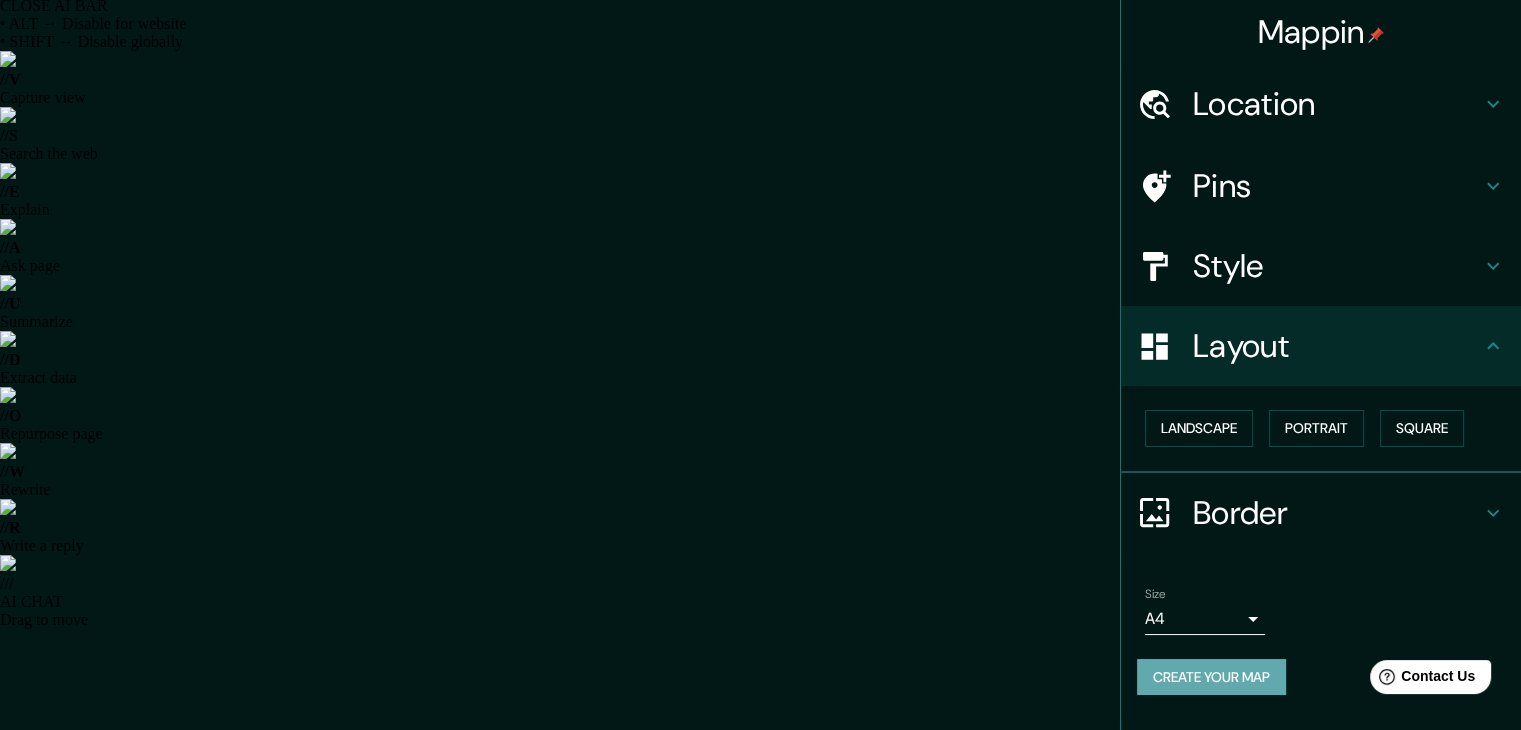 click on "Create your map" at bounding box center (1211, 677) 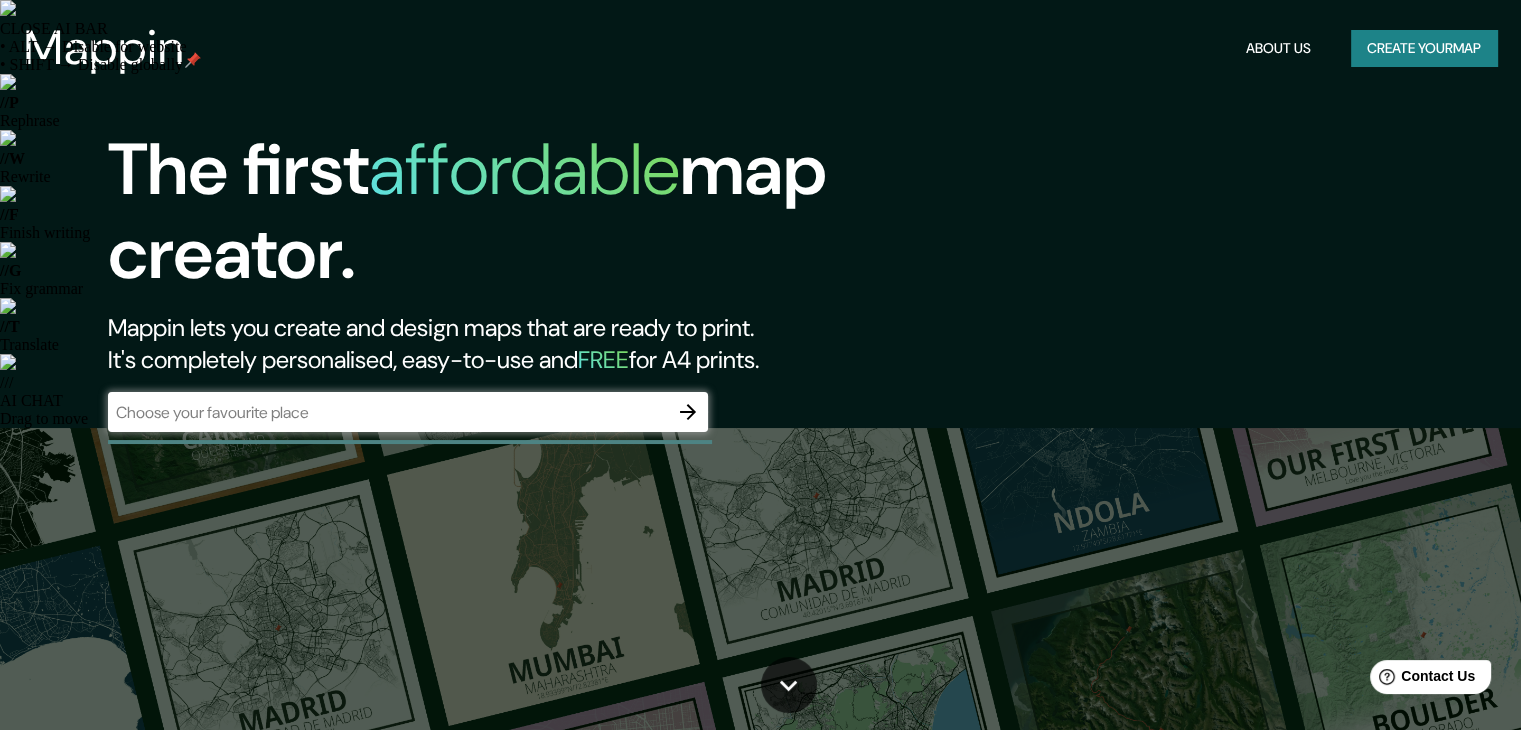 scroll, scrollTop: 0, scrollLeft: 0, axis: both 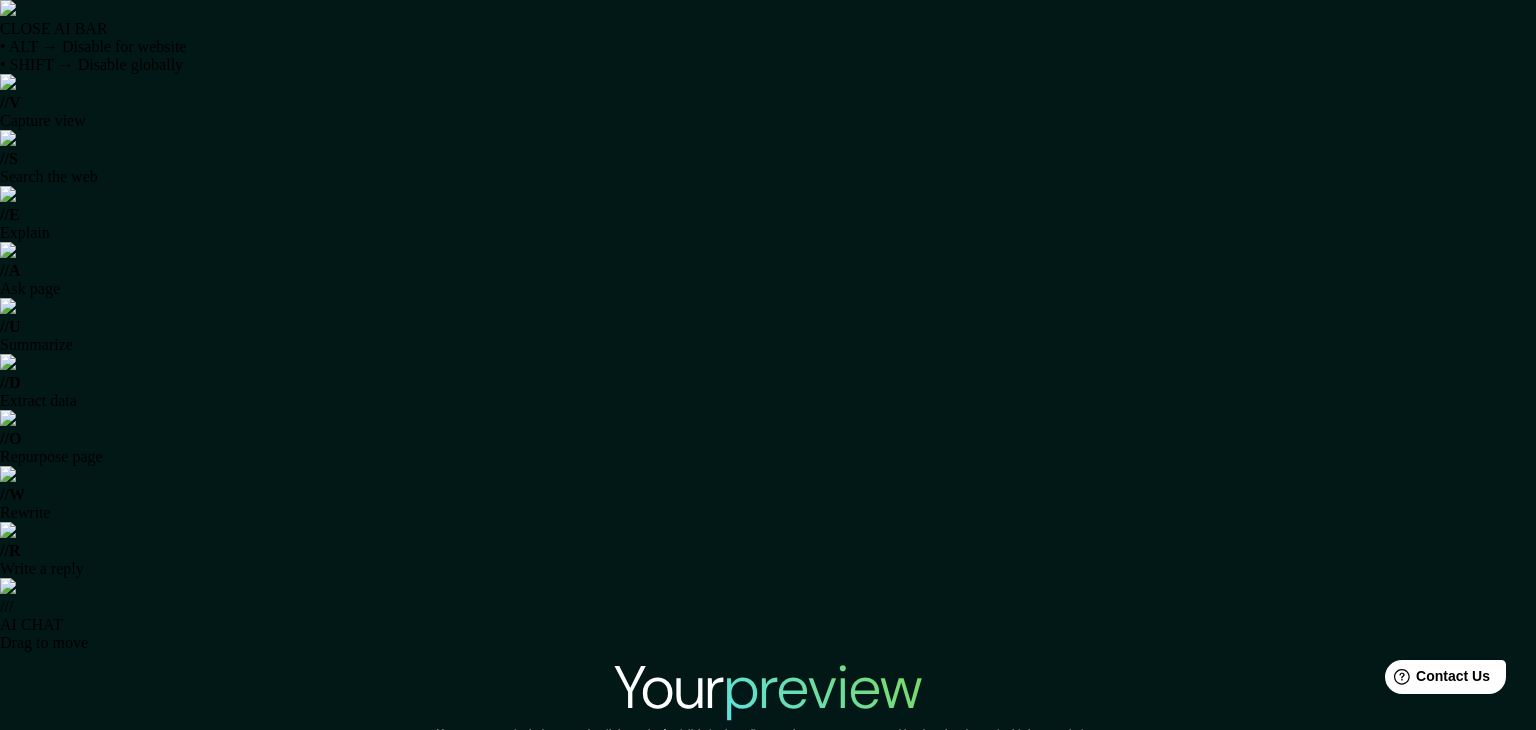click on "Preview looks good, create my high-resolution map" at bounding box center [768, 1123] 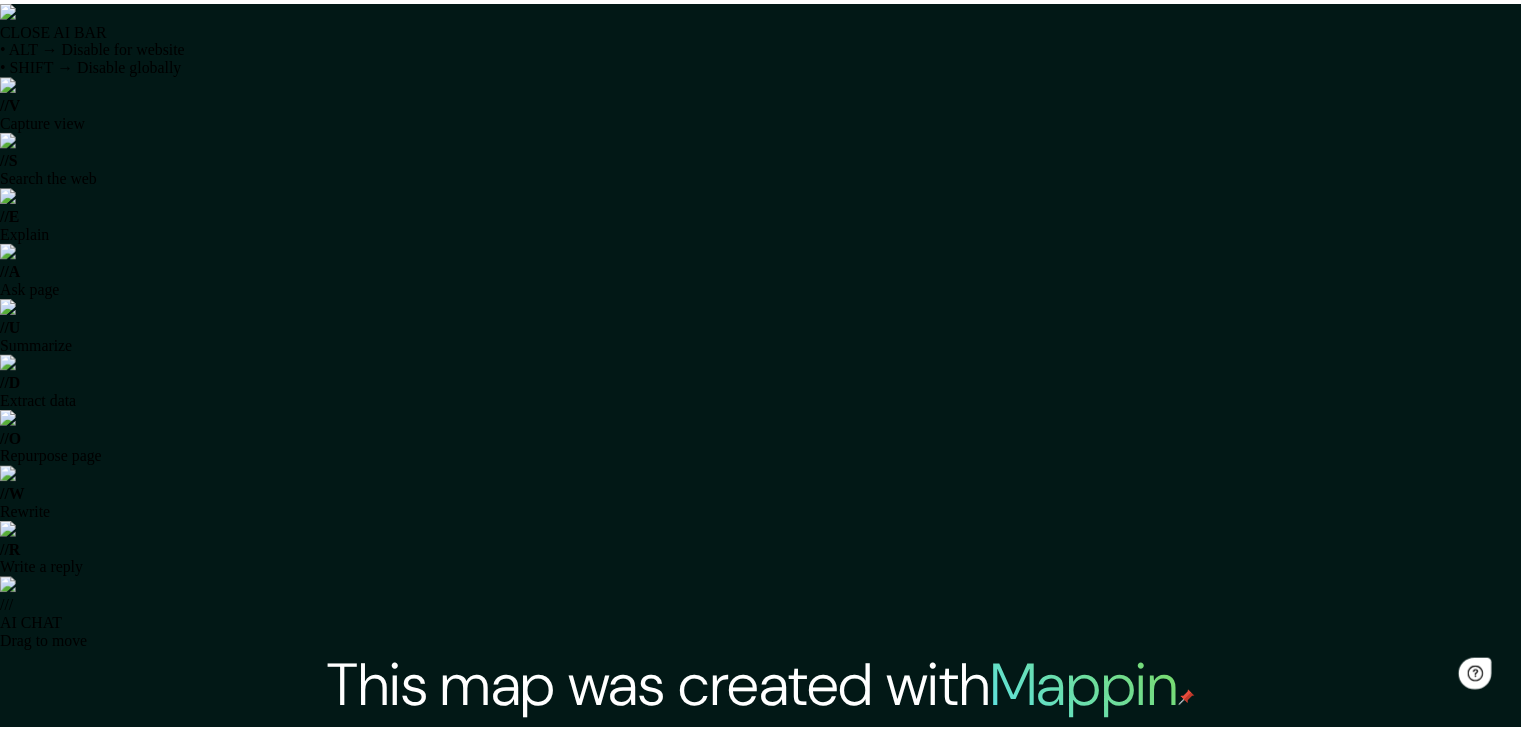 scroll, scrollTop: 0, scrollLeft: 0, axis: both 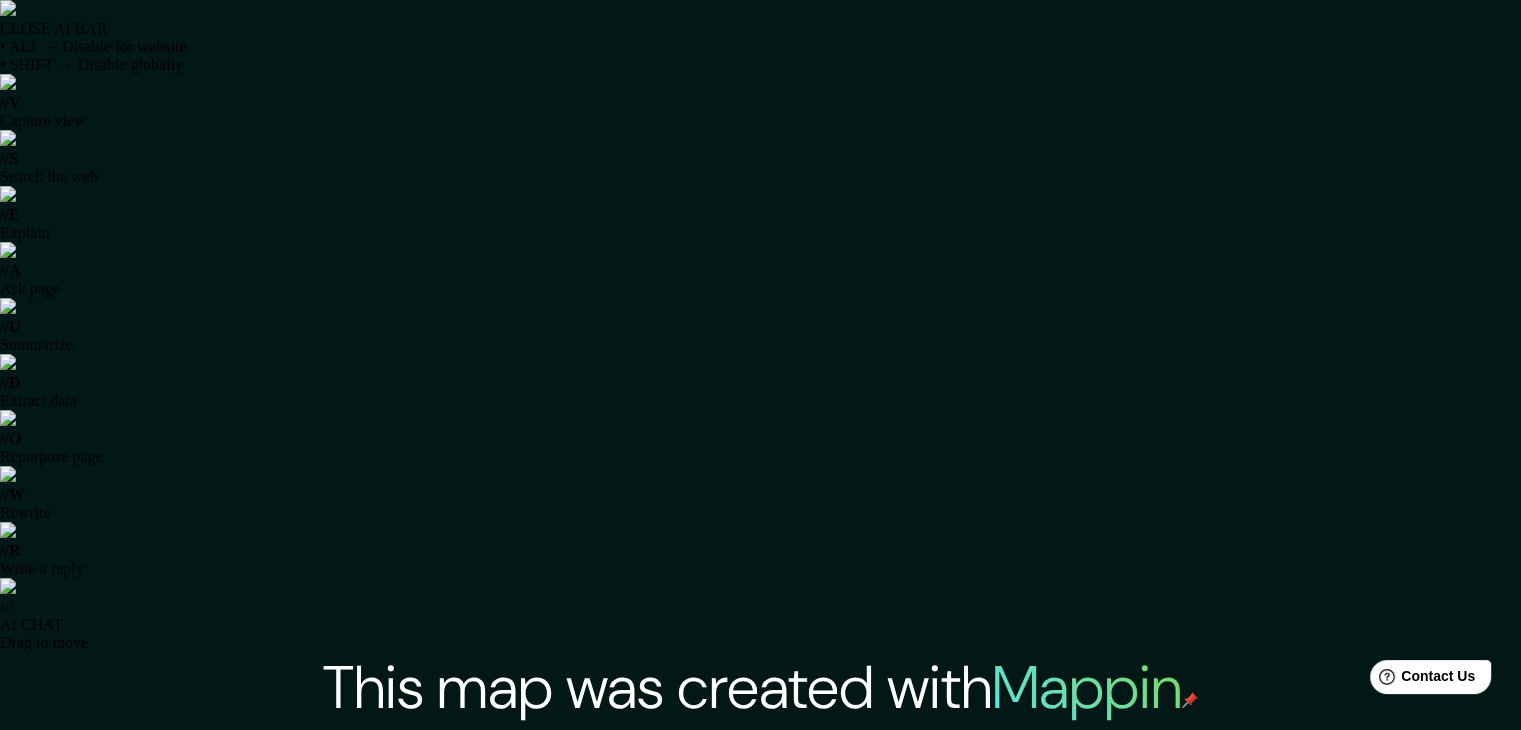 click on "View High-Resolution Map" at bounding box center [673, 1216] 